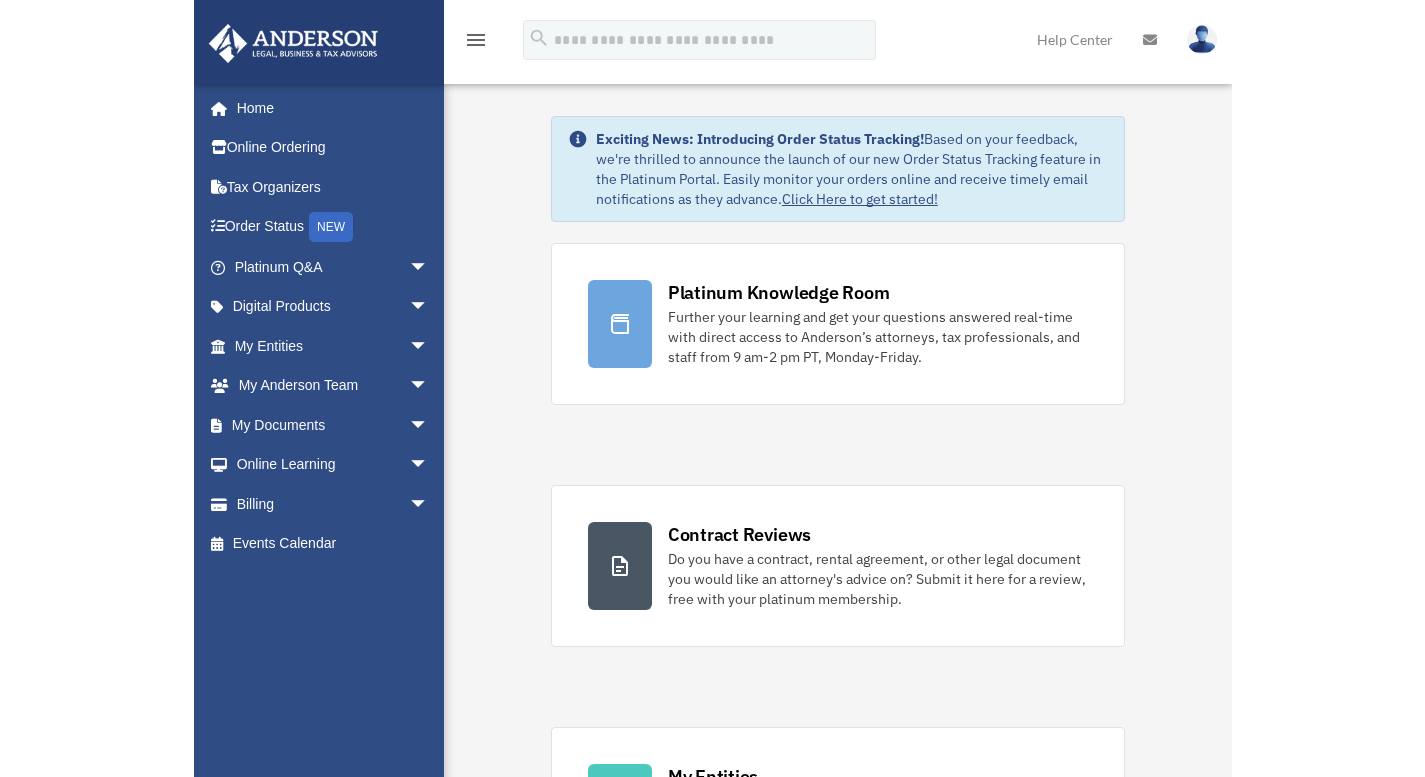 scroll, scrollTop: 0, scrollLeft: 0, axis: both 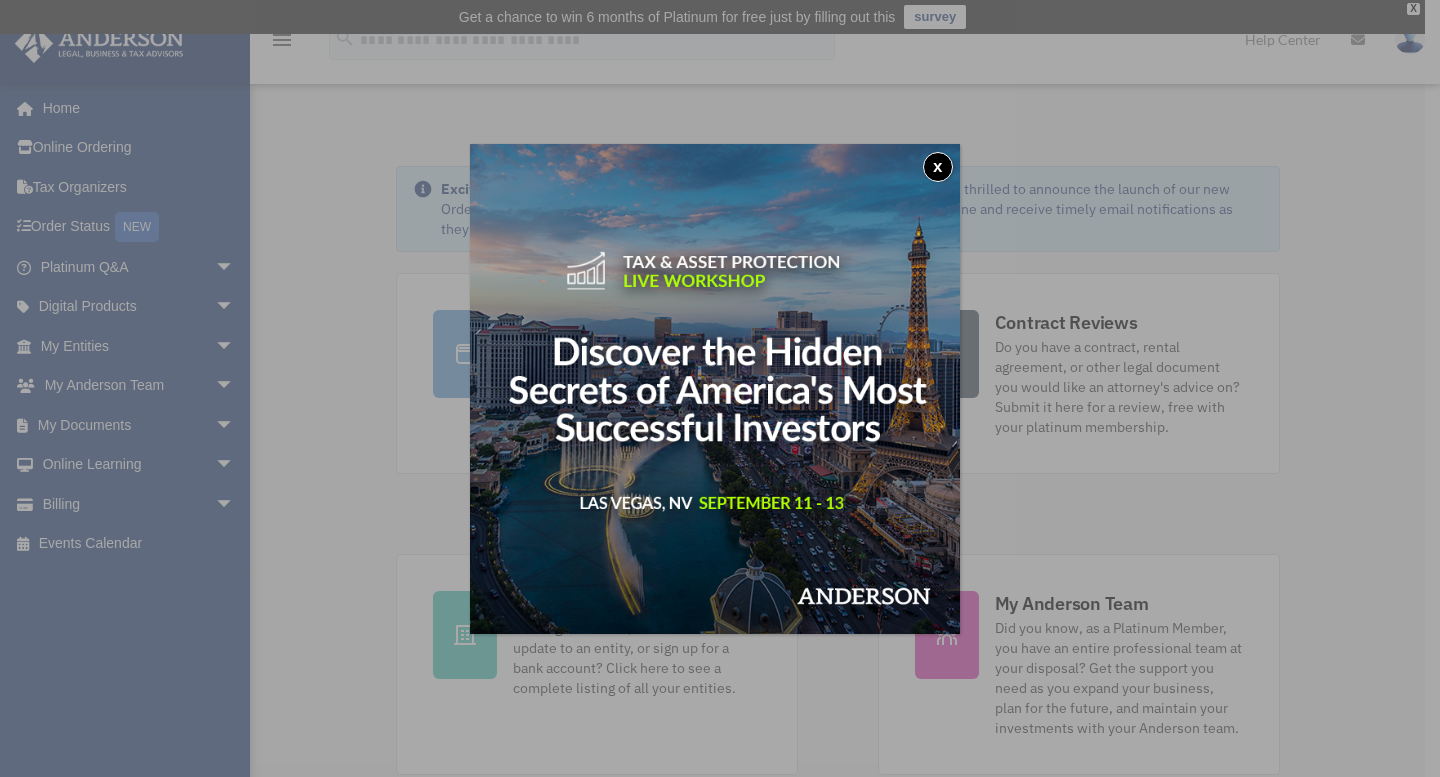 click on "x" at bounding box center [938, 167] 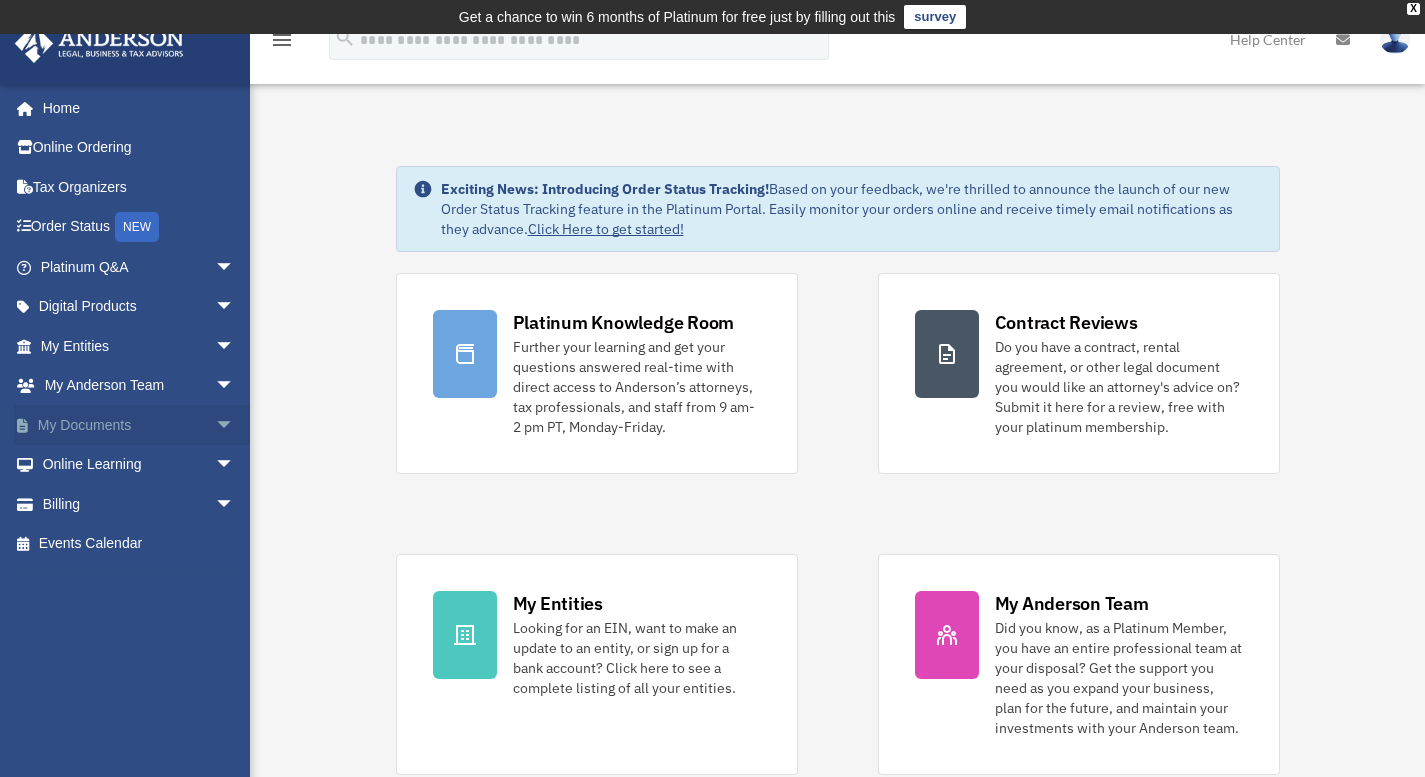 click on "My Documents arrow_drop_down" at bounding box center [139, 425] 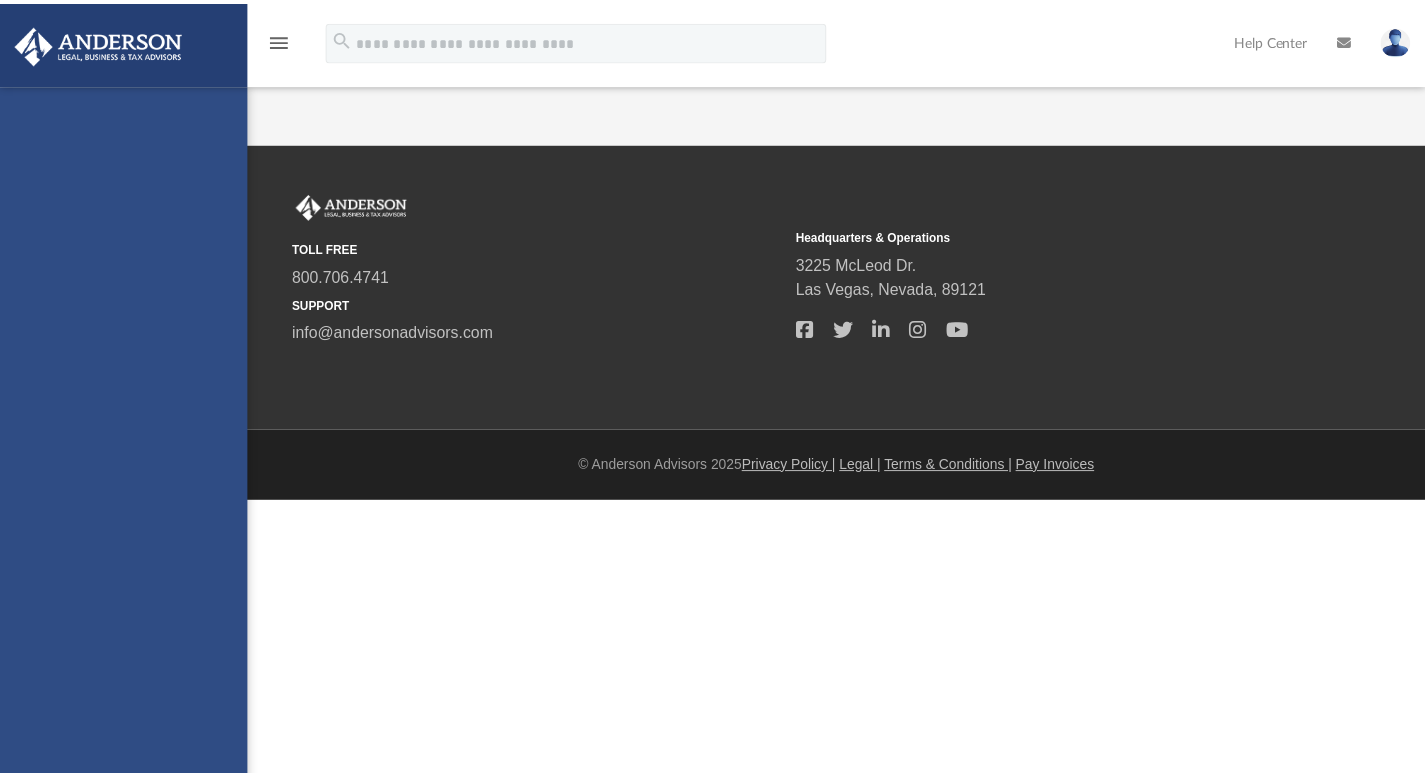 scroll, scrollTop: 0, scrollLeft: 0, axis: both 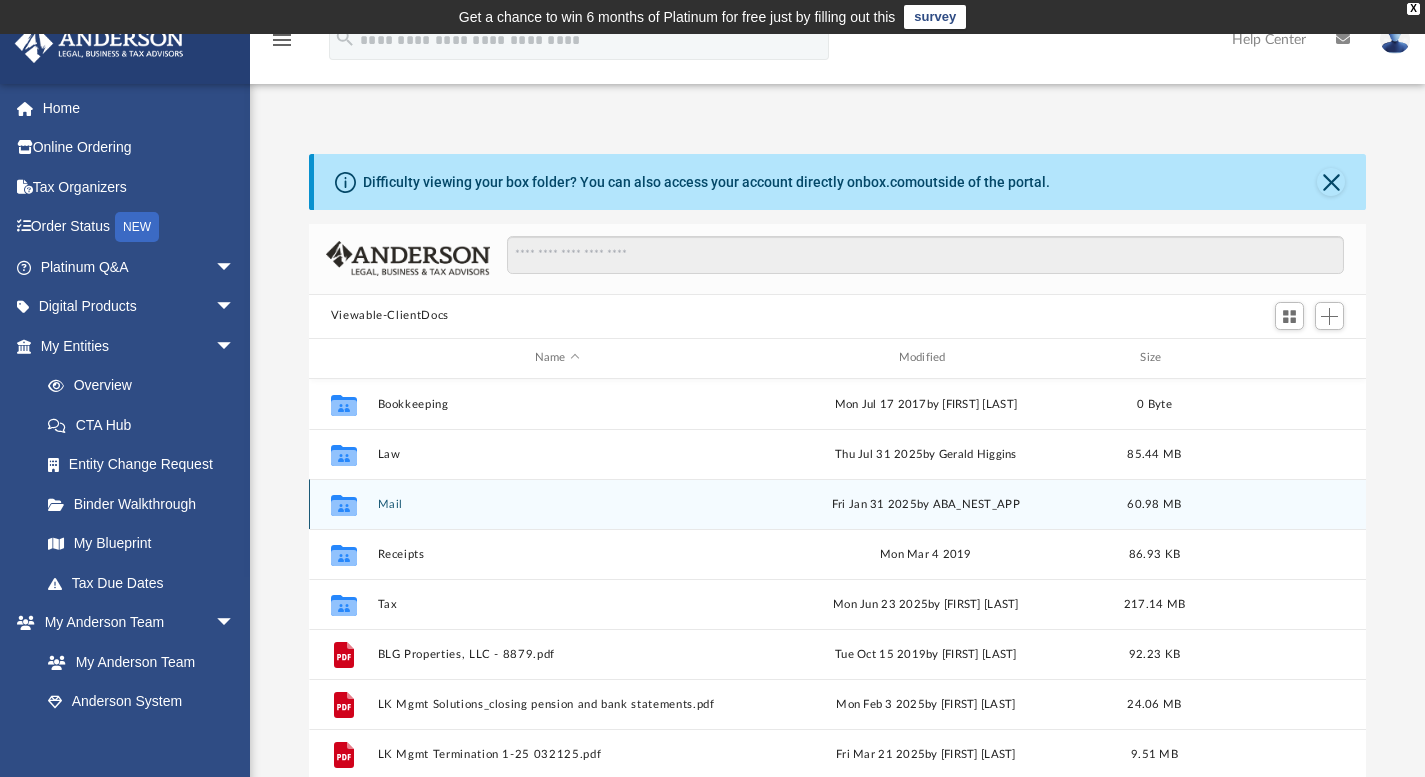 click on "Collaborated Folder Mail [DAY] [MONTH] [DATE]  by ABA_NEST_APP [SIZE]" at bounding box center [838, 504] 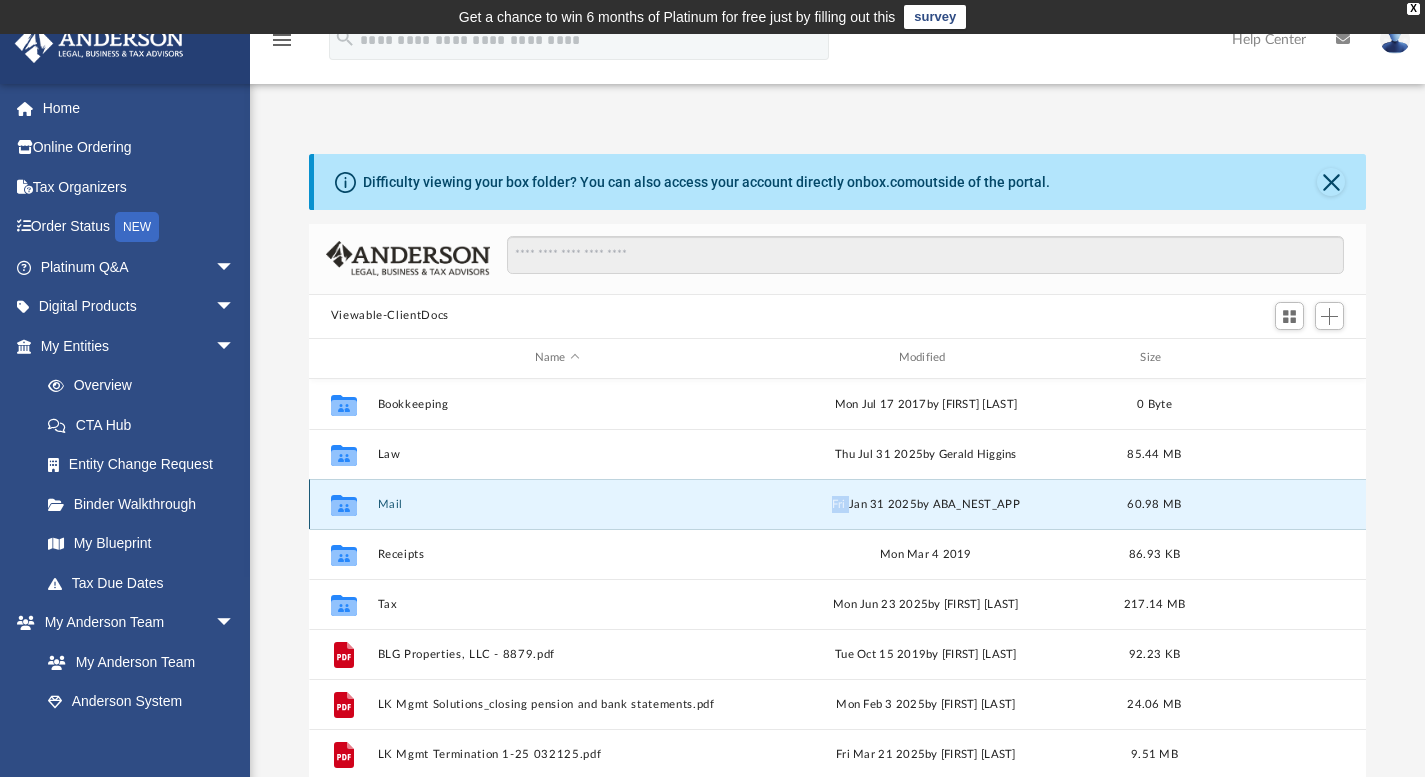 click on "Collaborated Folder Mail [DAY] [MONTH] [DATE]  by ABA_NEST_APP [SIZE]" at bounding box center (838, 504) 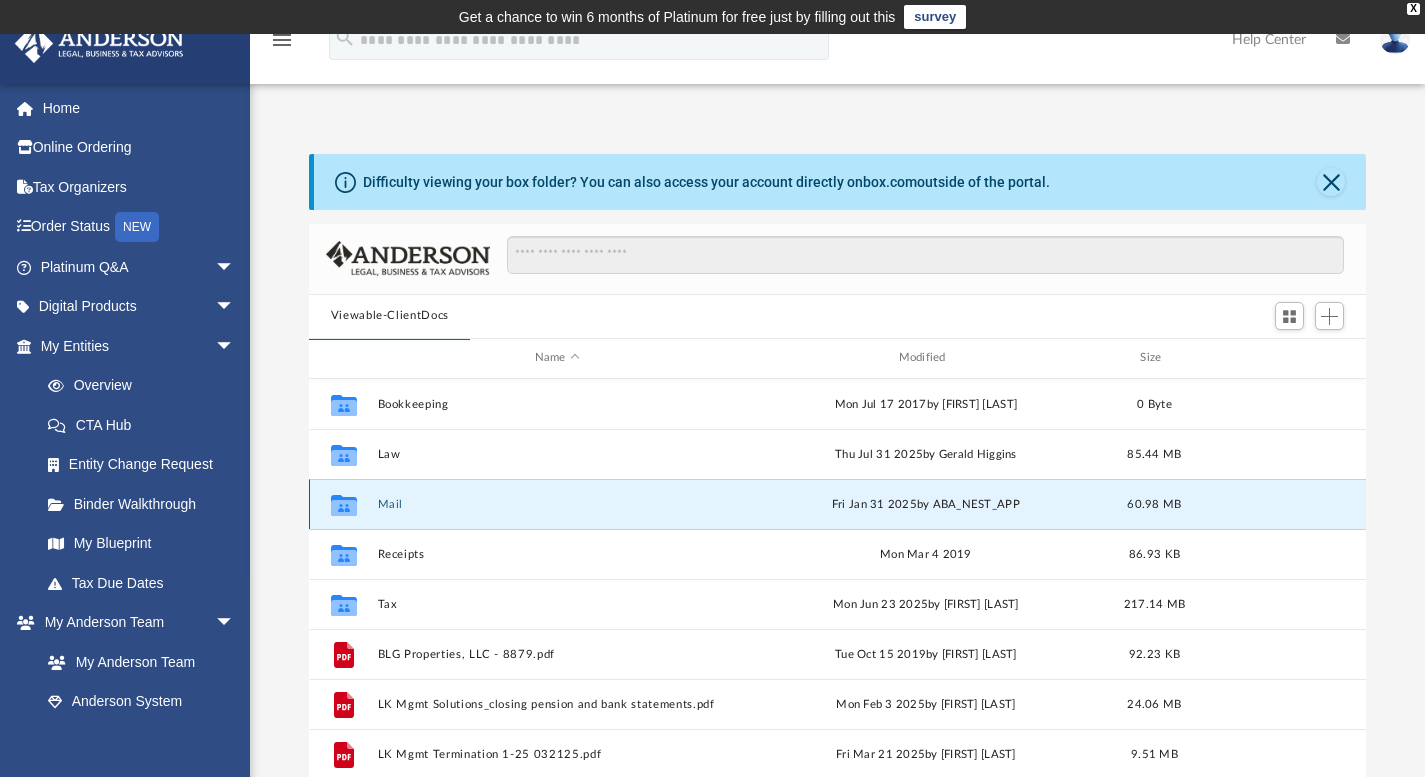 drag, startPoint x: 384, startPoint y: 506, endPoint x: 347, endPoint y: 508, distance: 37.054016 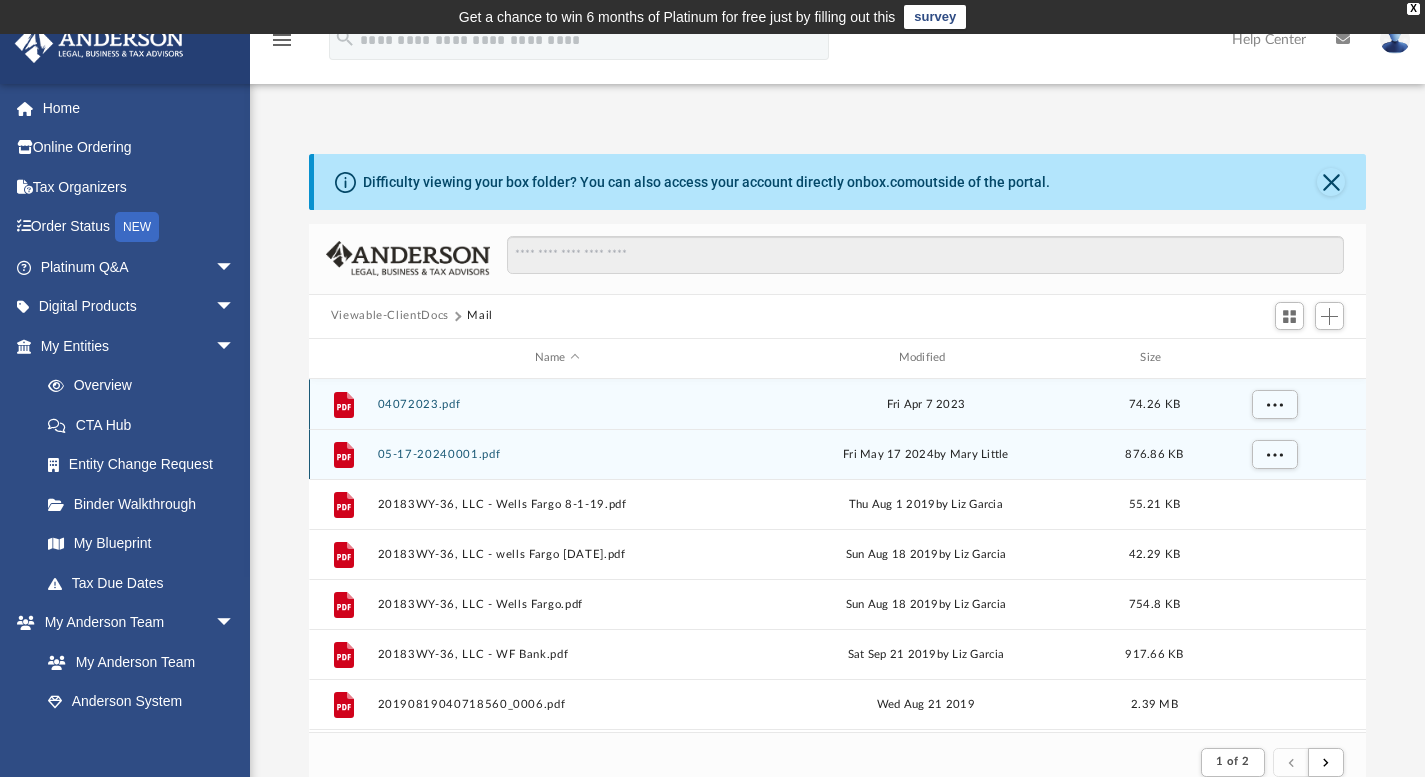 scroll, scrollTop: 378, scrollLeft: 1042, axis: both 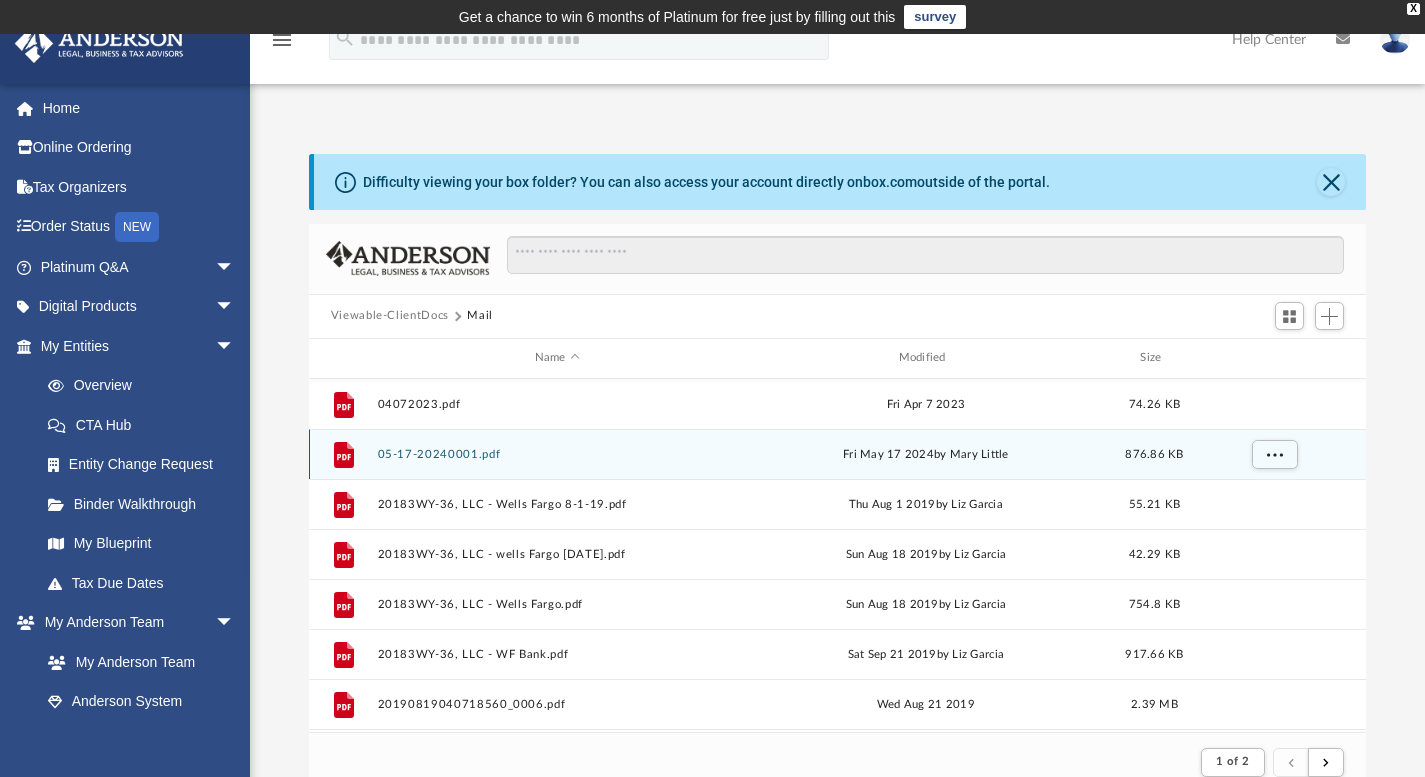 click on "File" at bounding box center (344, 454) 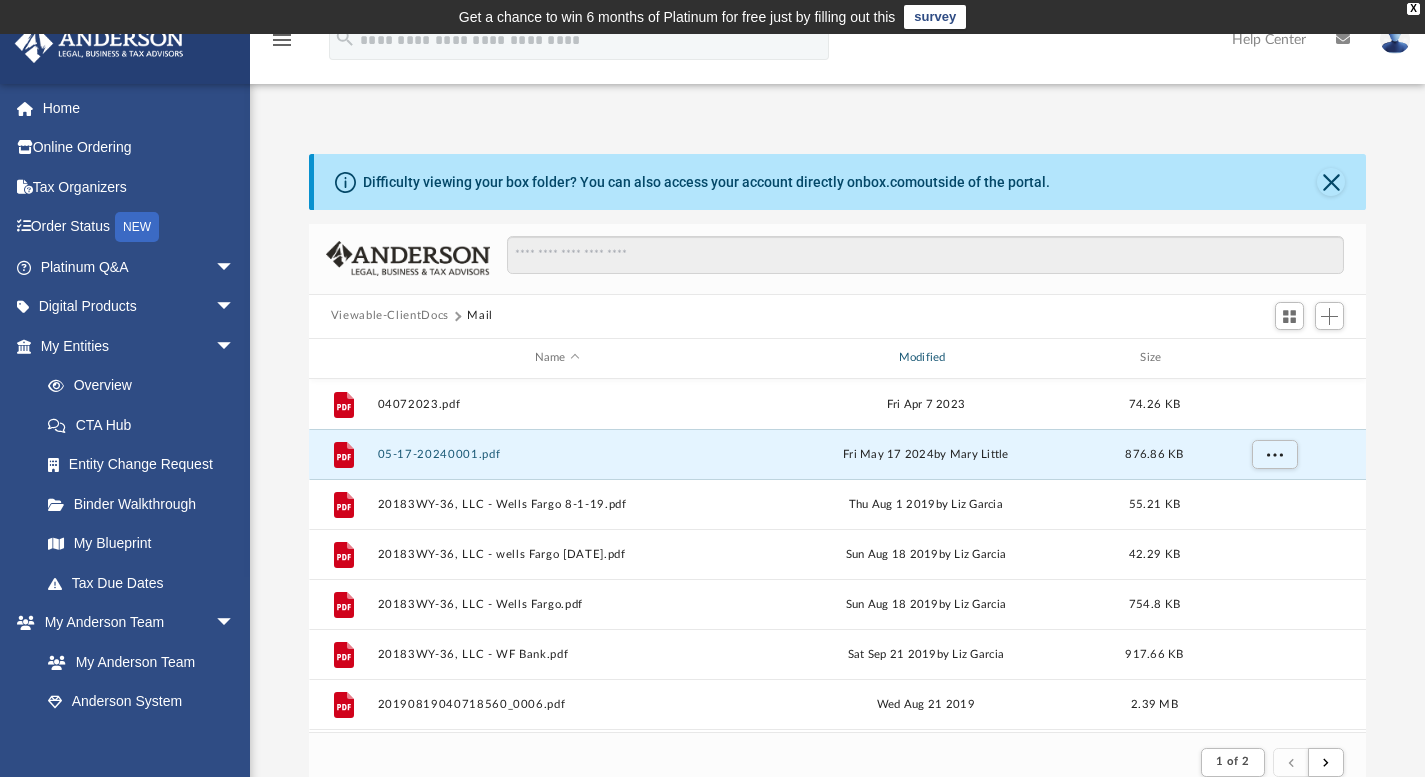 click on "Modified" at bounding box center [925, 358] 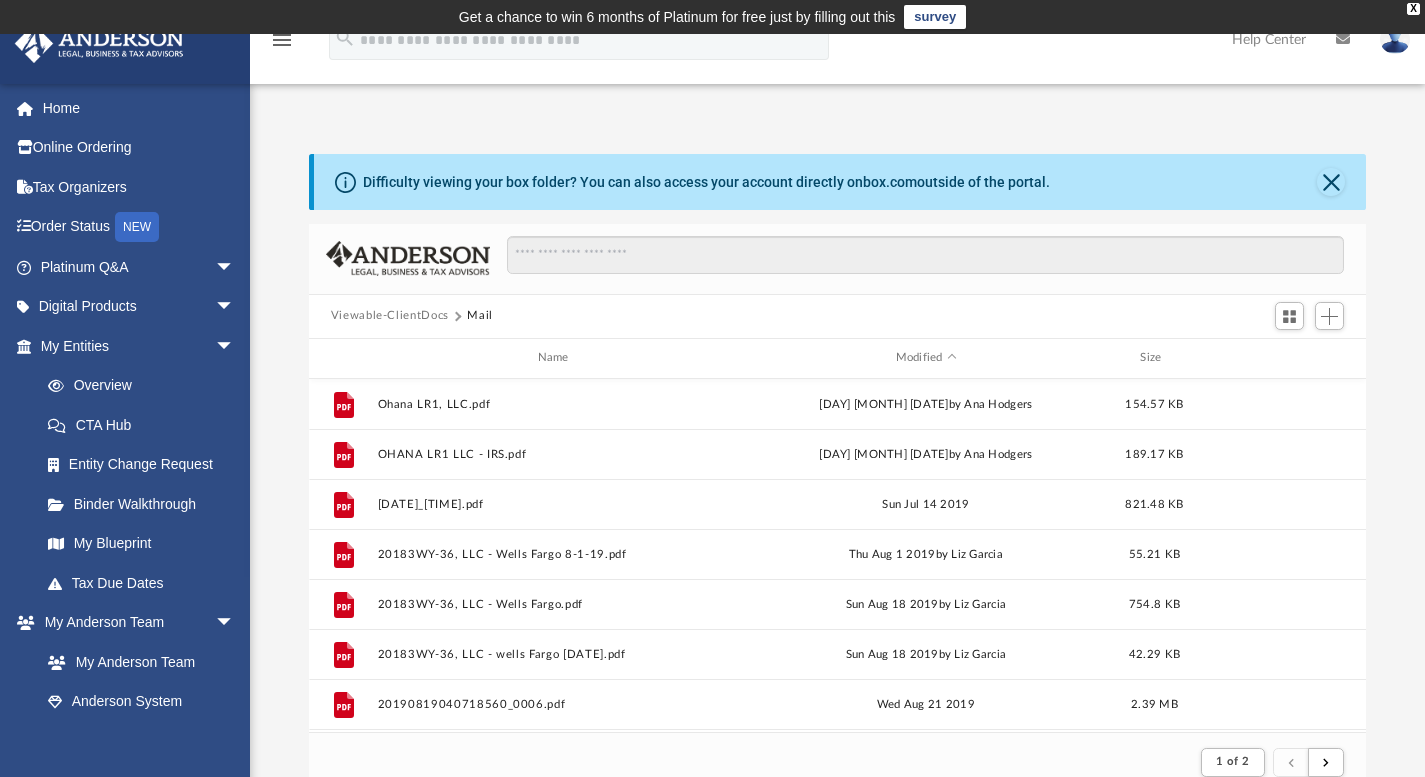 click on "Mail" at bounding box center (480, 316) 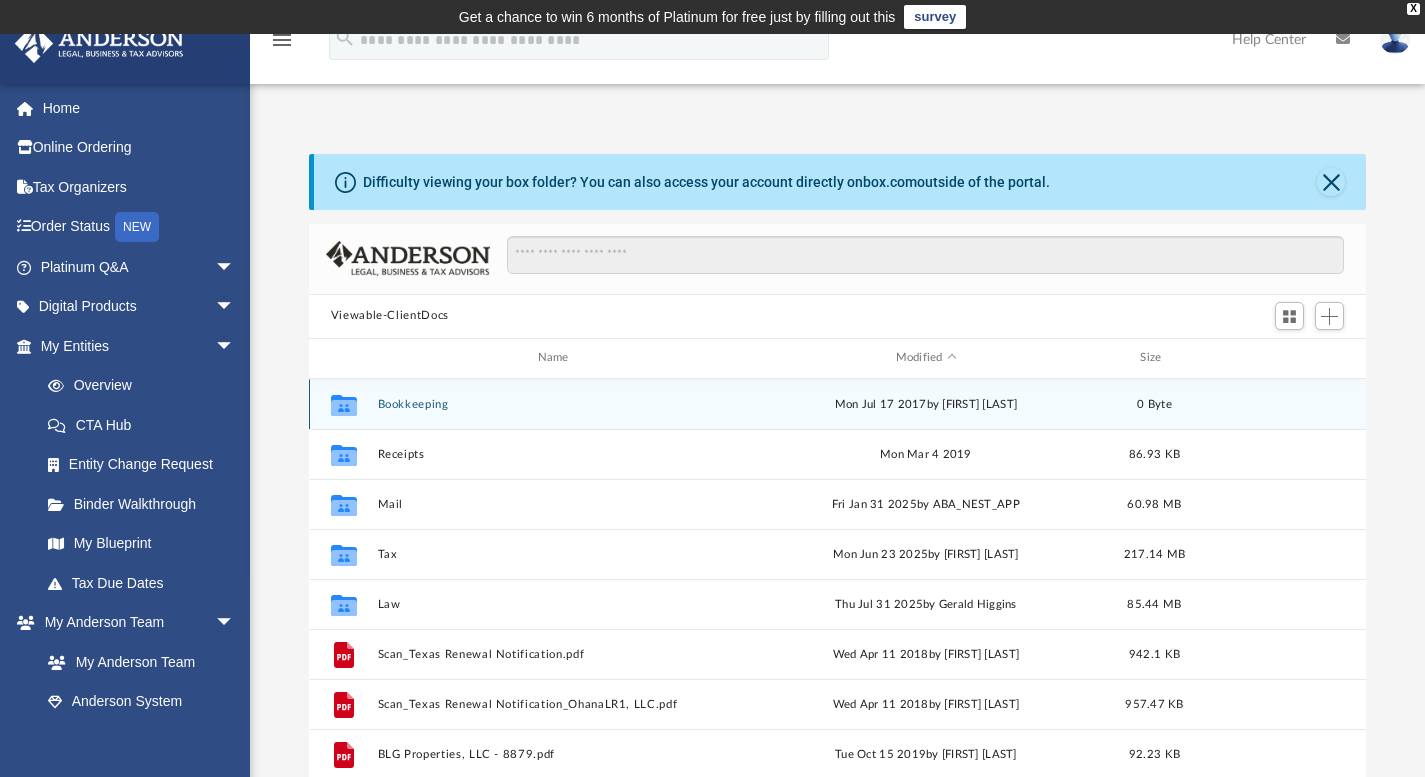 scroll, scrollTop: 16, scrollLeft: 16, axis: both 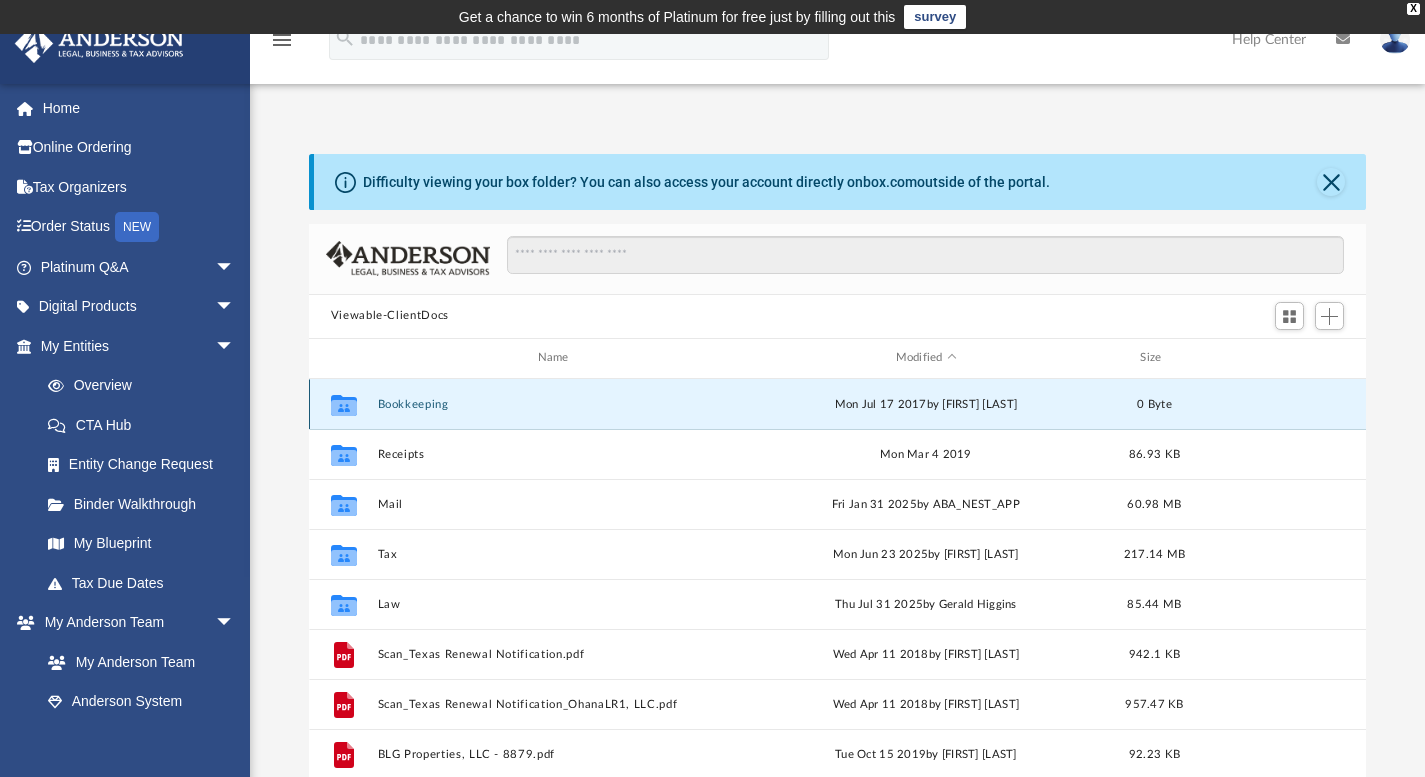 click on "Mon Jul 17 2017  by Christian Abraham" at bounding box center [926, 404] 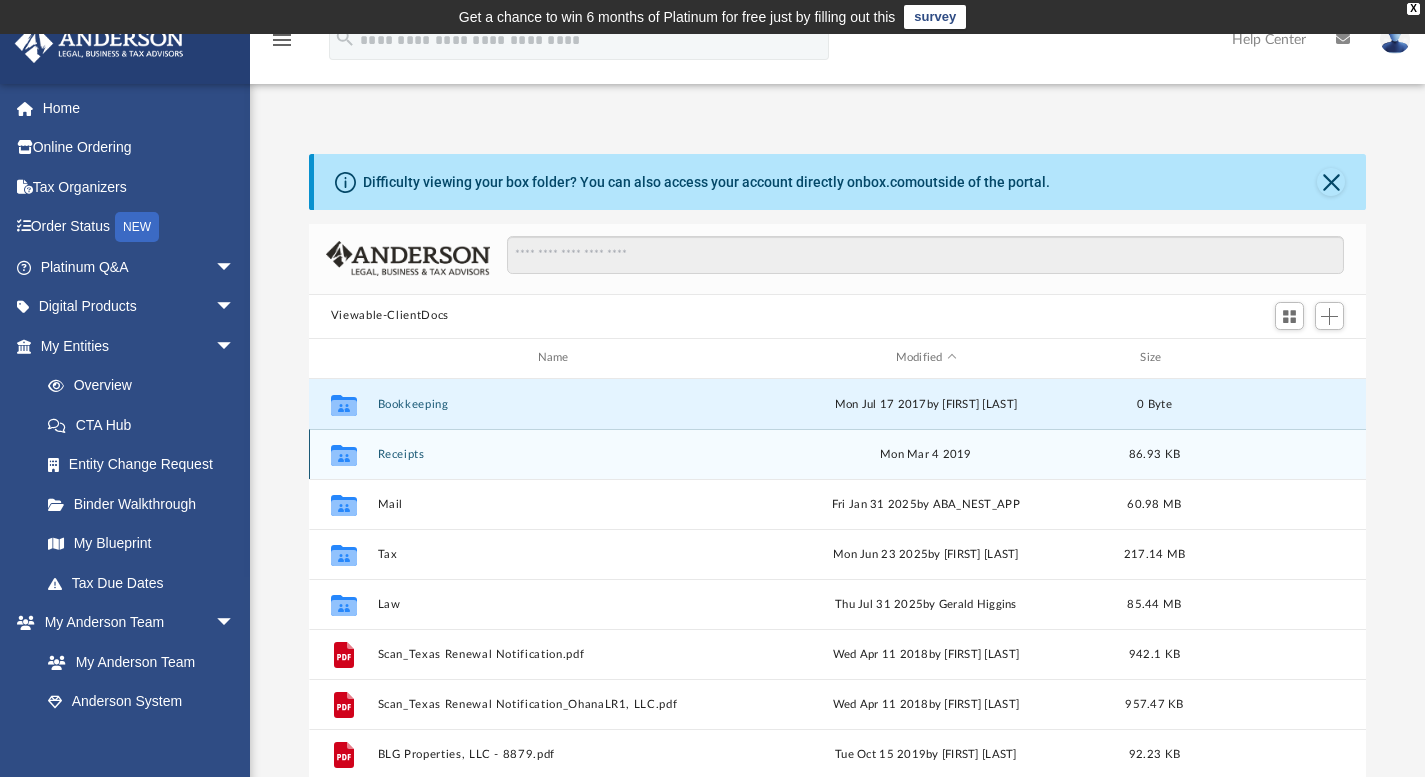 click on "Collaborated Folder Receipts Mon Mar 4 2019 86.93 KB" at bounding box center [838, 454] 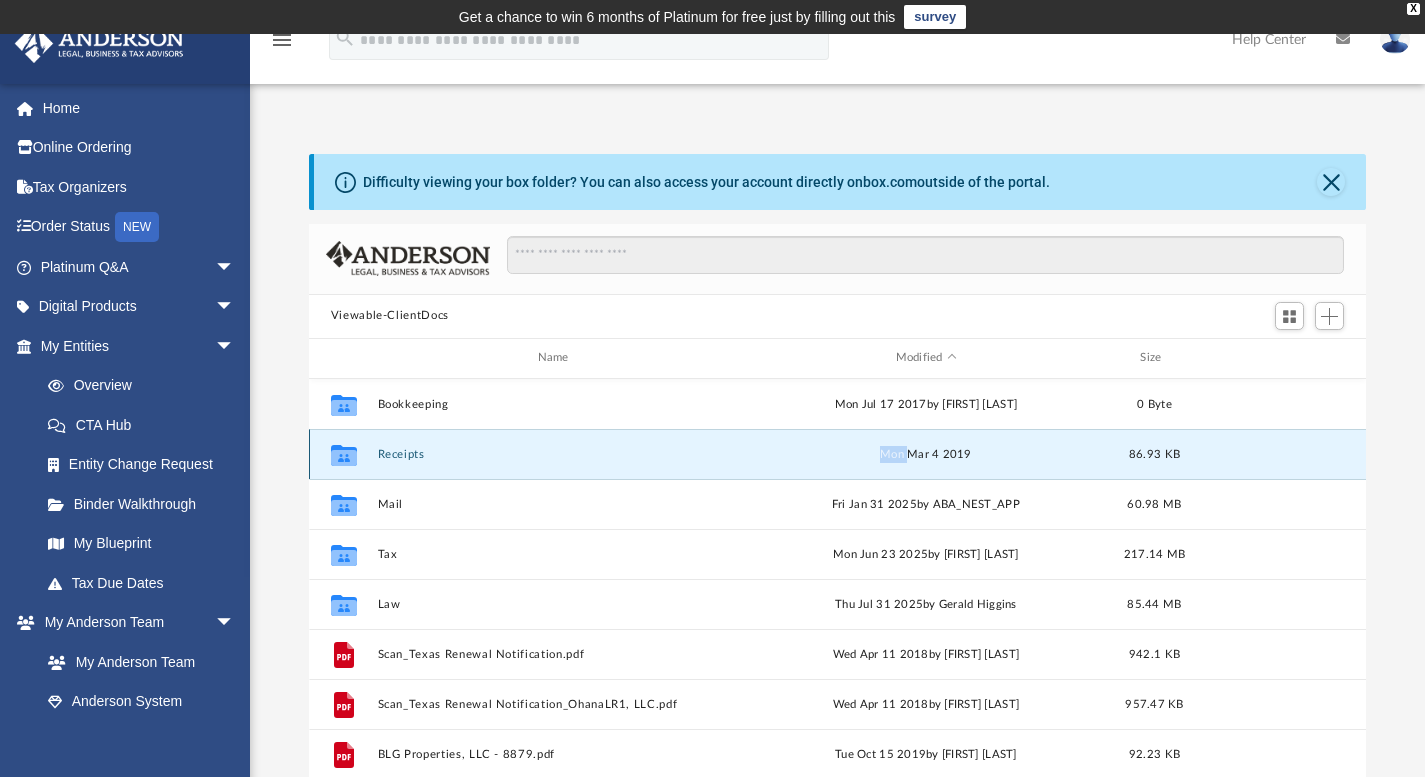 click on "Collaborated Folder Receipts Mon Mar 4 2019 86.93 KB" at bounding box center [838, 454] 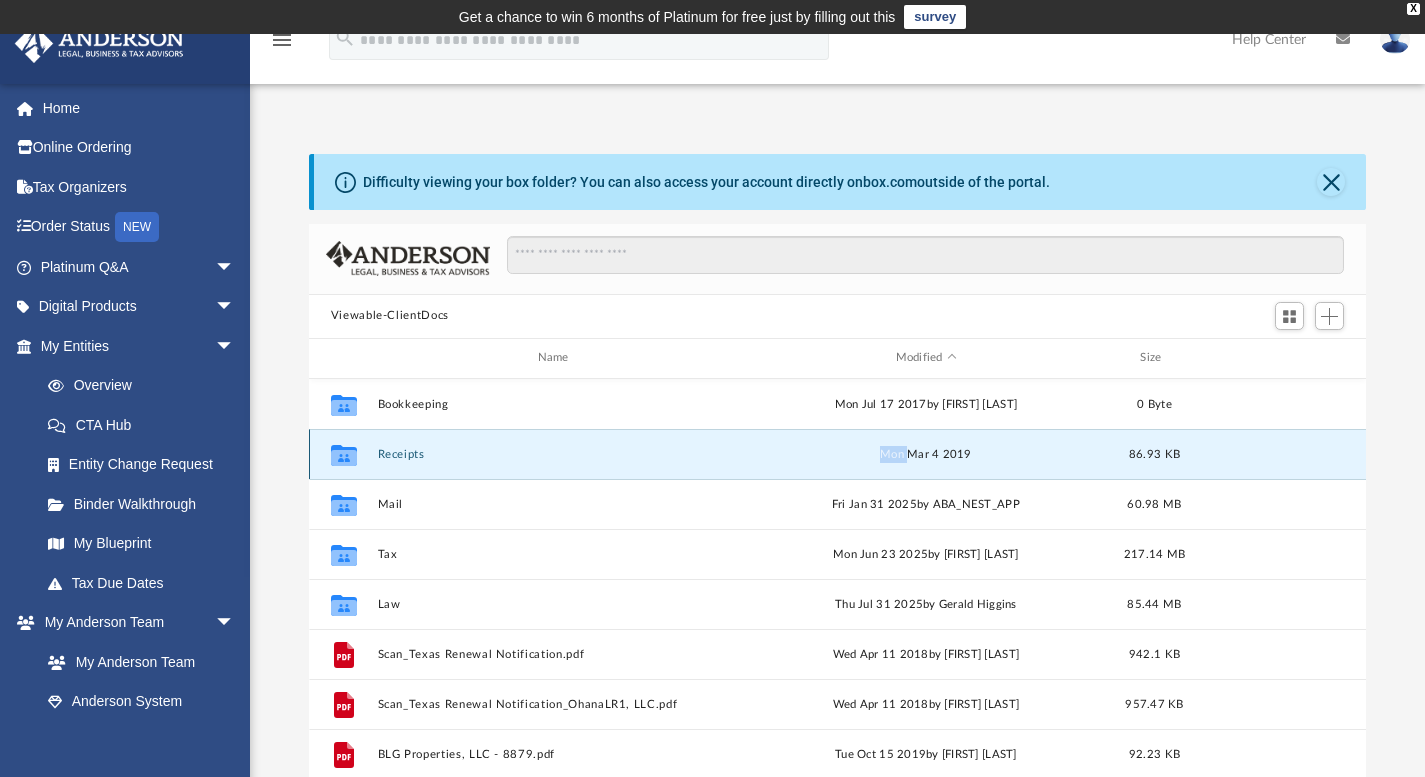 drag, startPoint x: 814, startPoint y: 462, endPoint x: 781, endPoint y: 458, distance: 33.24154 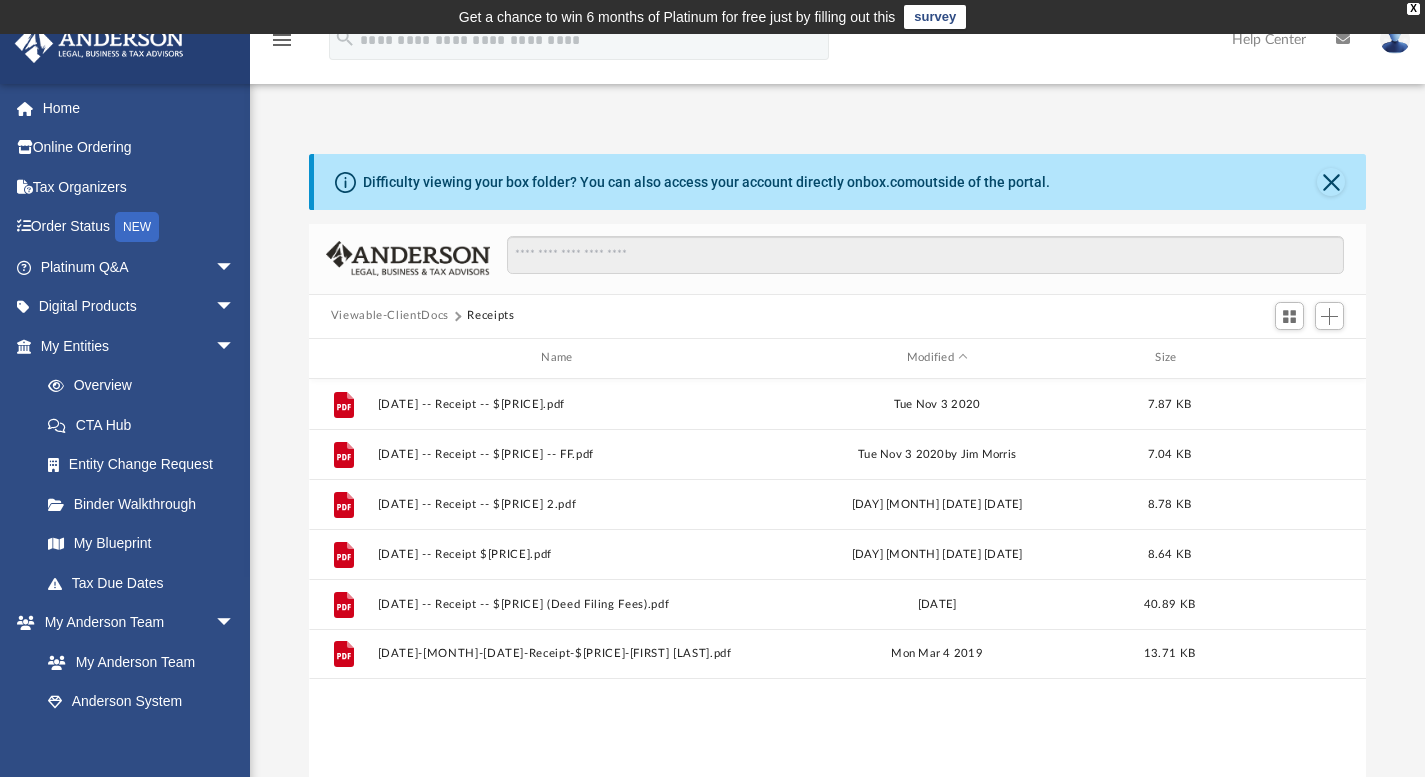click on "Viewable-ClientDocs" at bounding box center (390, 316) 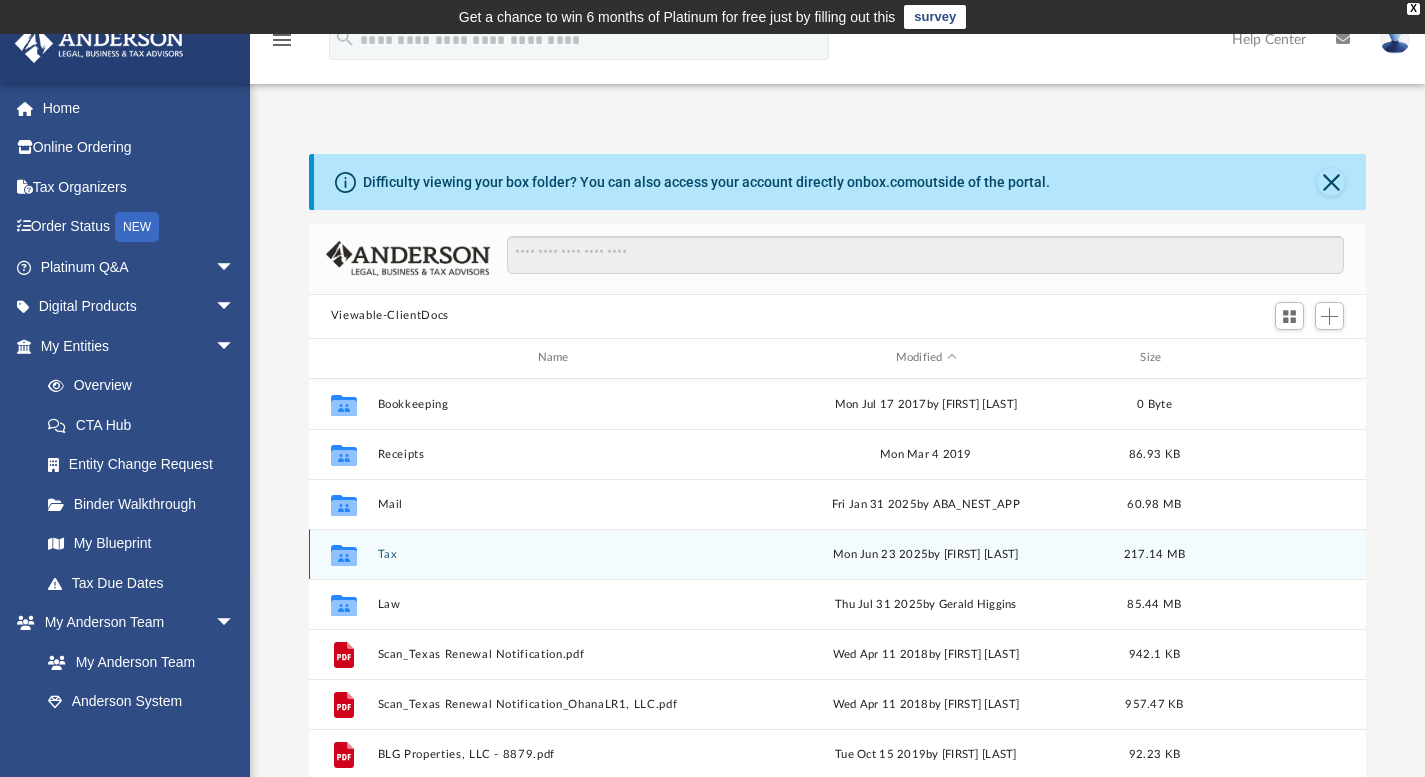 click on "Mon Jun 23 2025  by Marie Garavaglia" at bounding box center (926, 554) 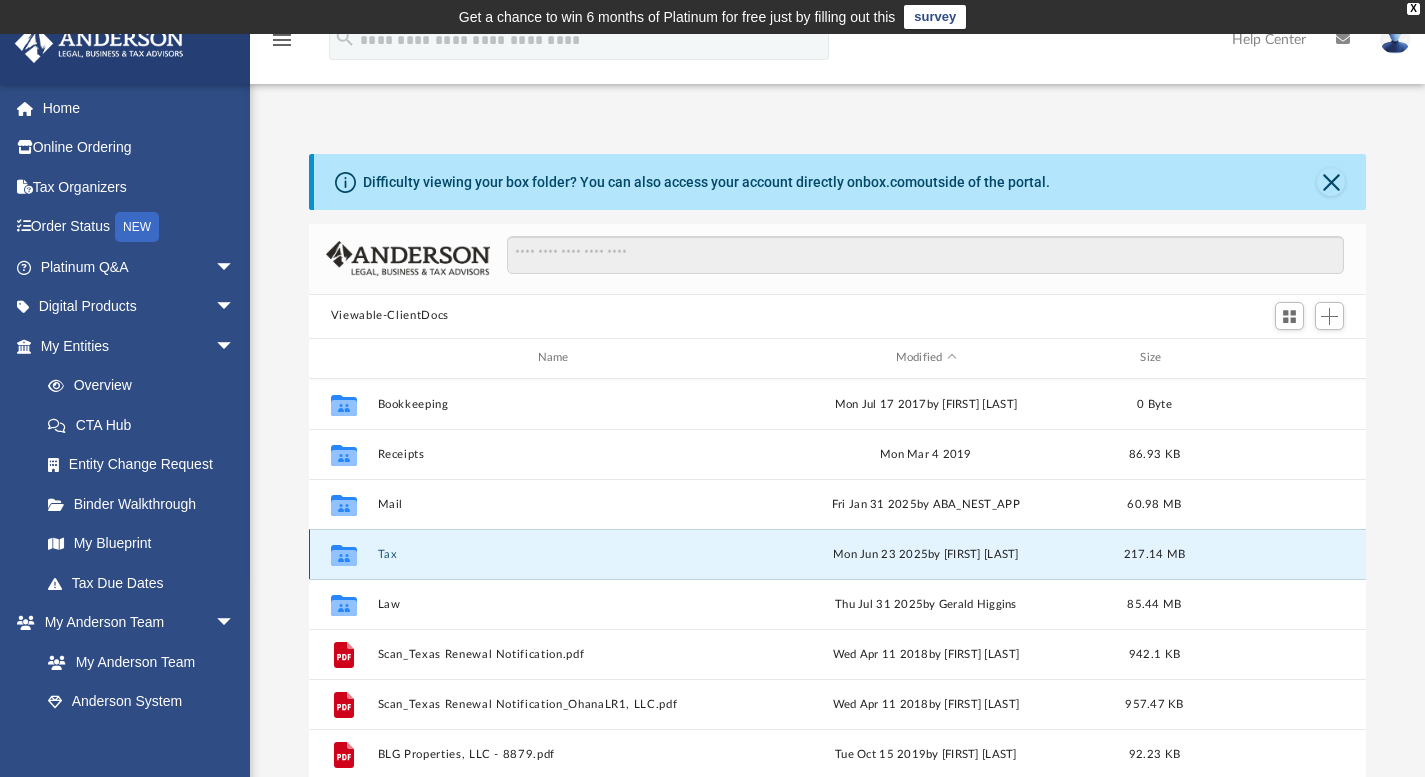 click on "Tax" at bounding box center (557, 553) 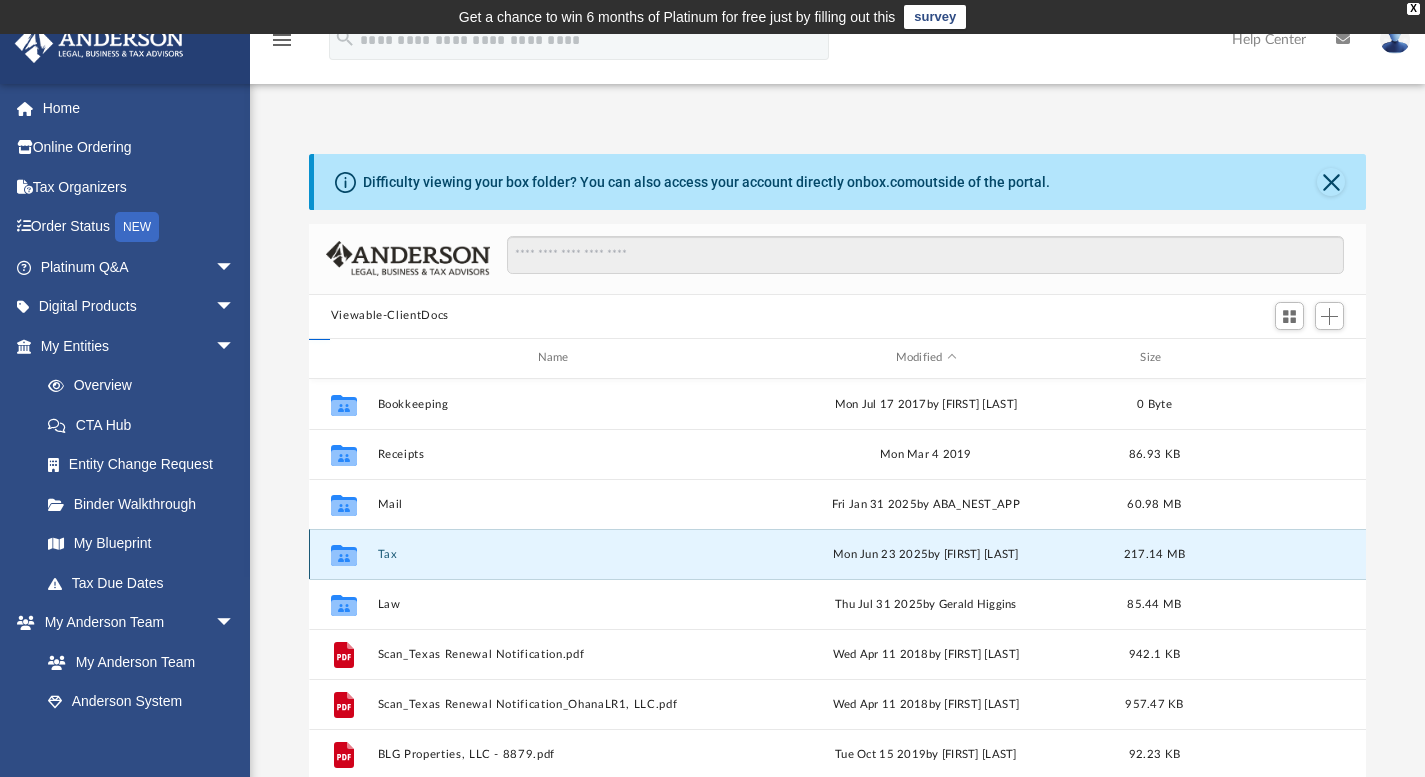 click on "Tax" at bounding box center (557, 553) 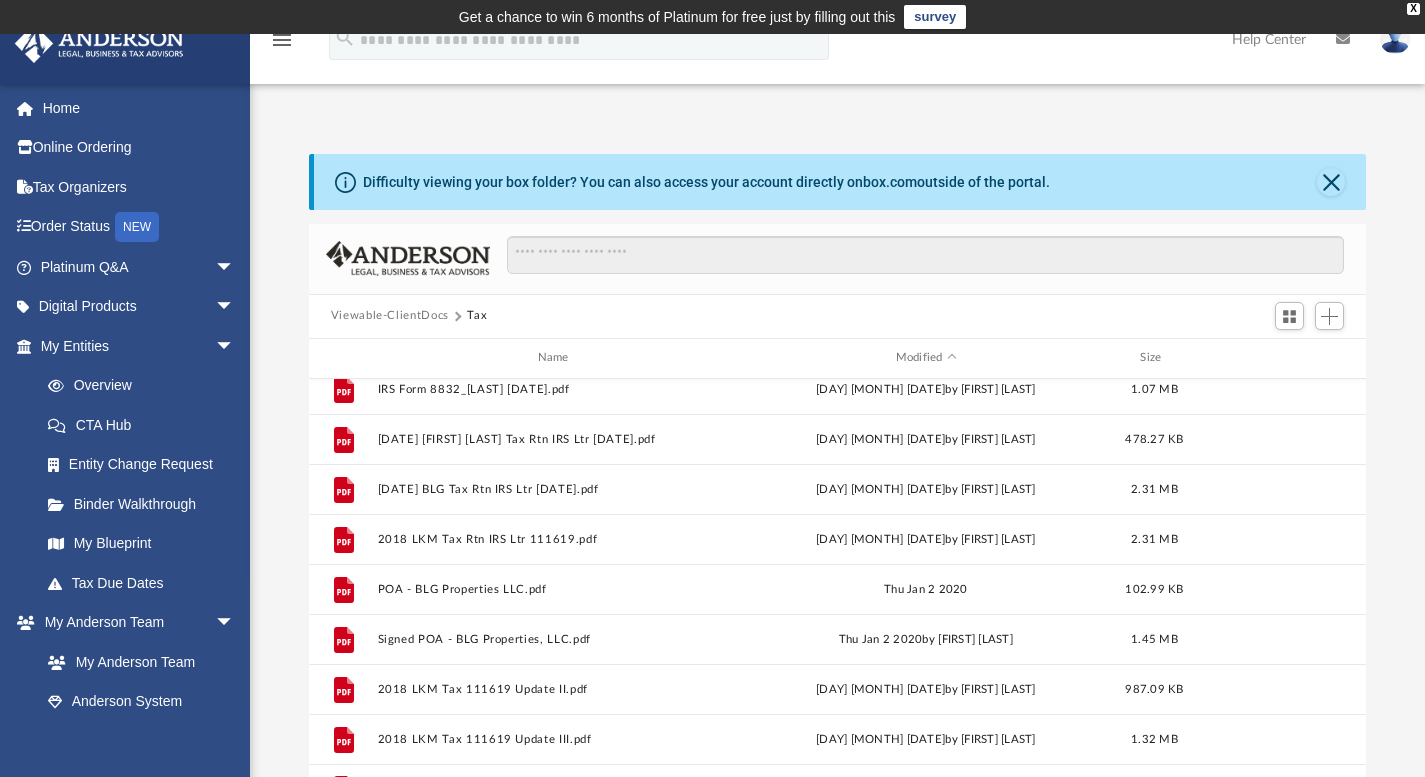 scroll, scrollTop: 285, scrollLeft: 0, axis: vertical 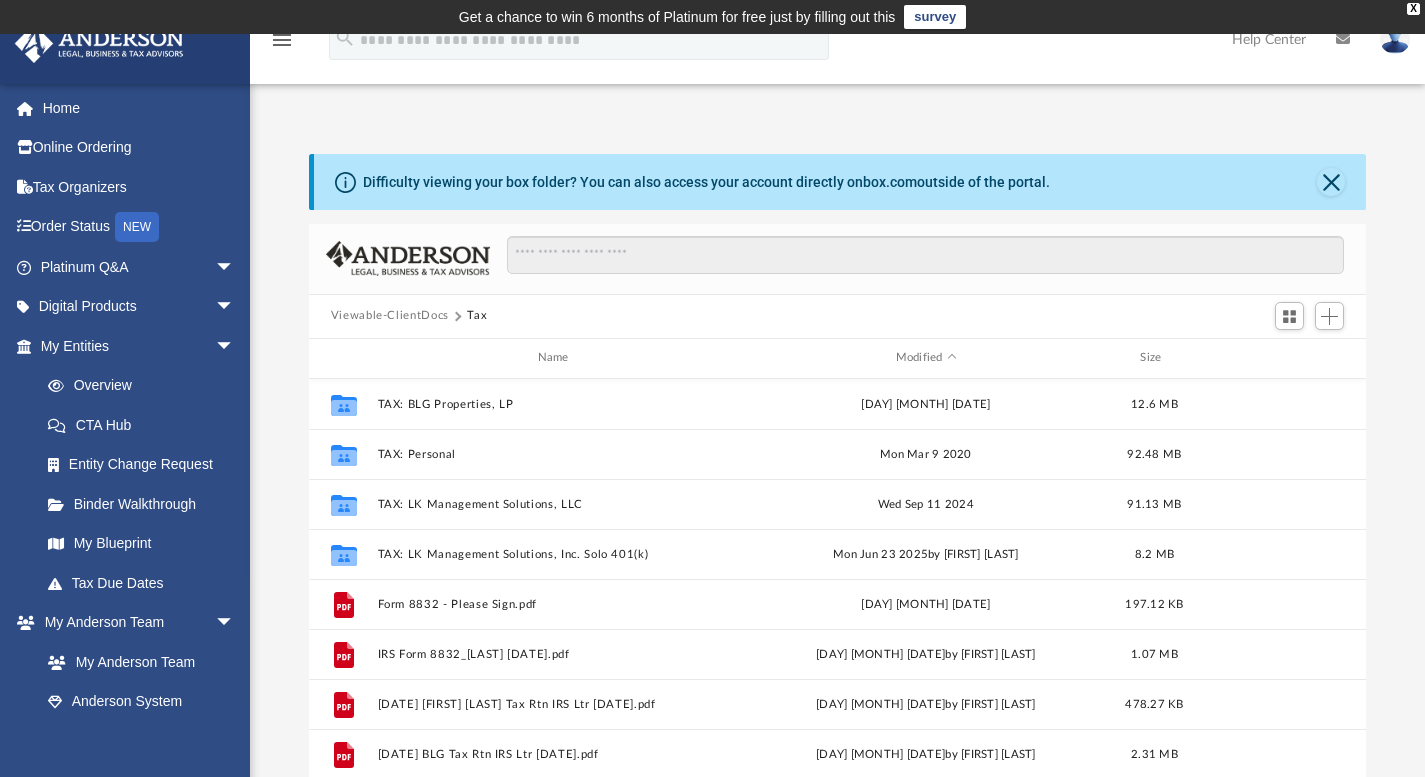 click on "Viewable-ClientDocs" at bounding box center (390, 316) 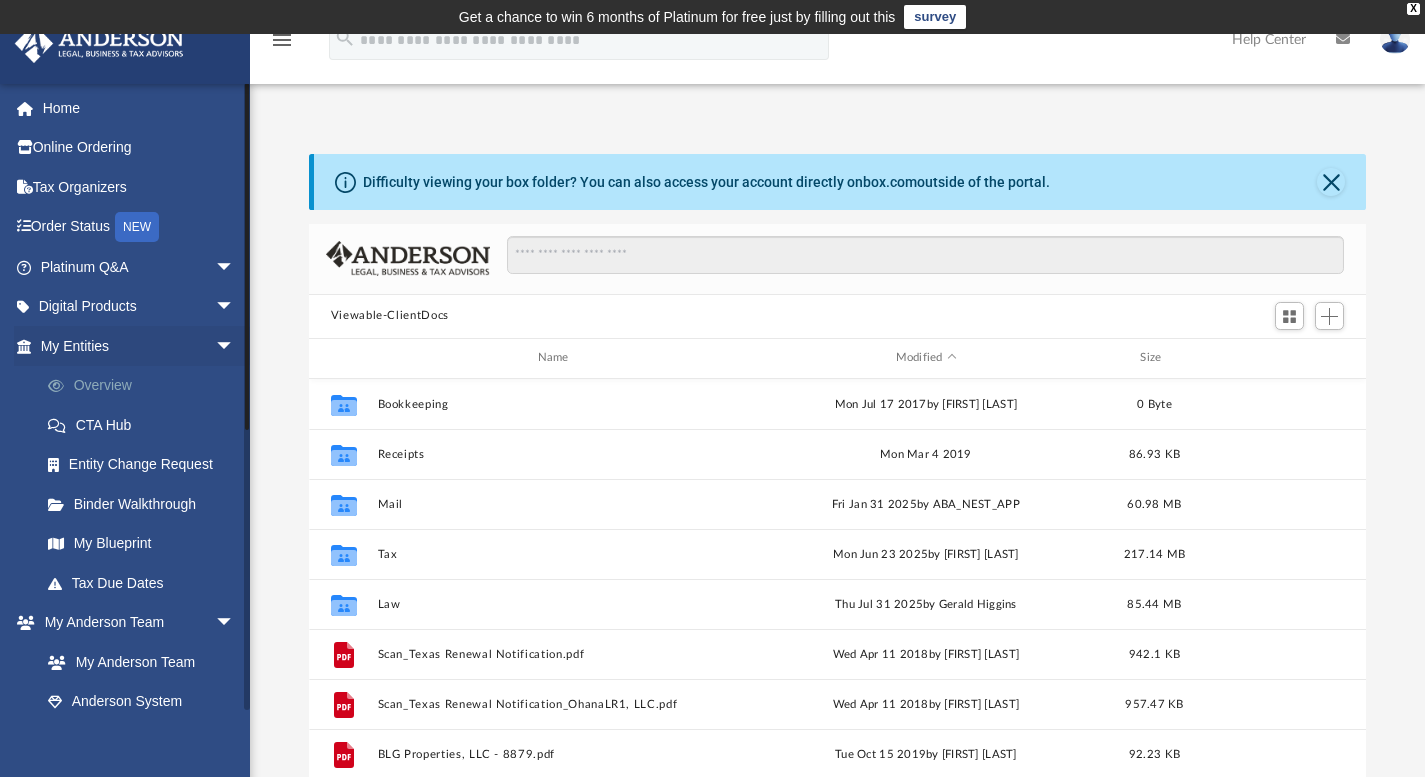 click on "Overview" at bounding box center [146, 386] 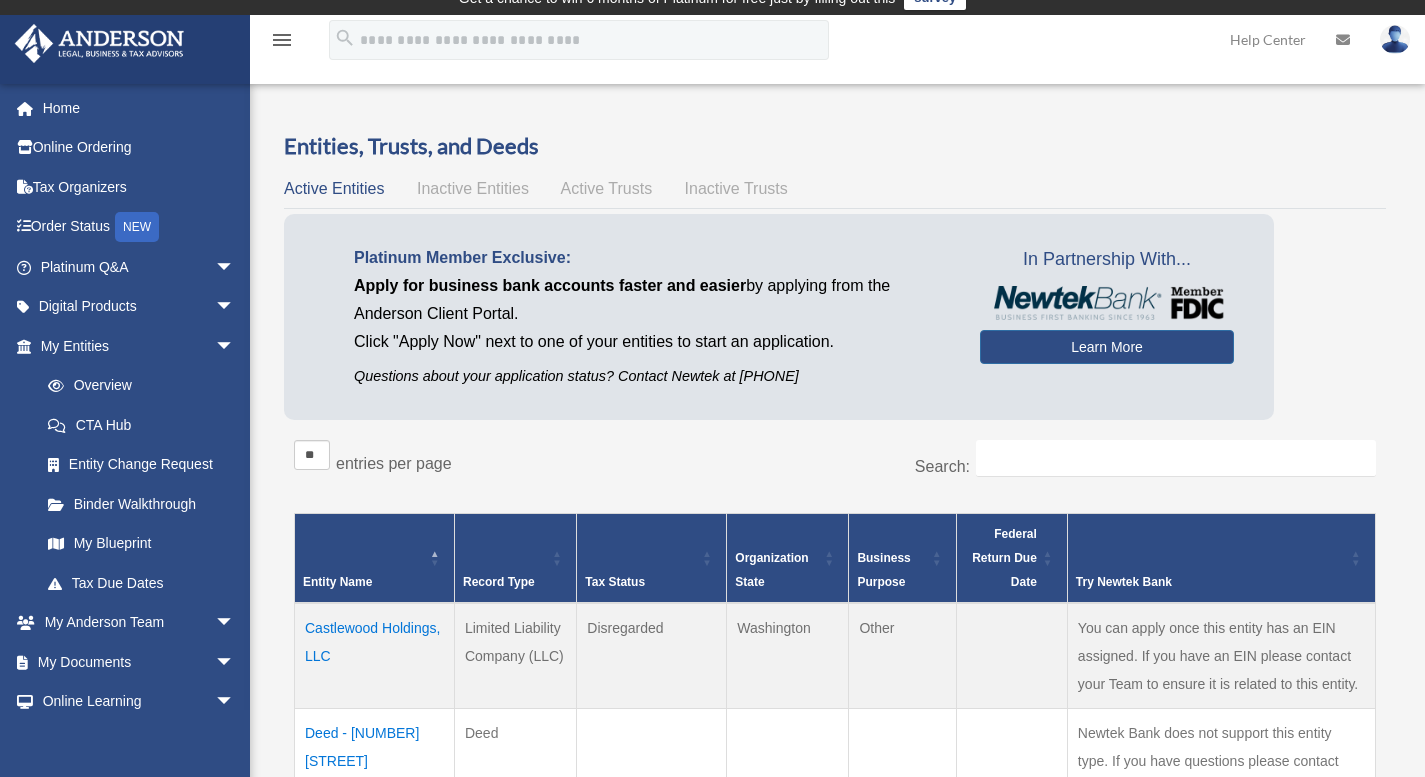 scroll, scrollTop: 0, scrollLeft: 0, axis: both 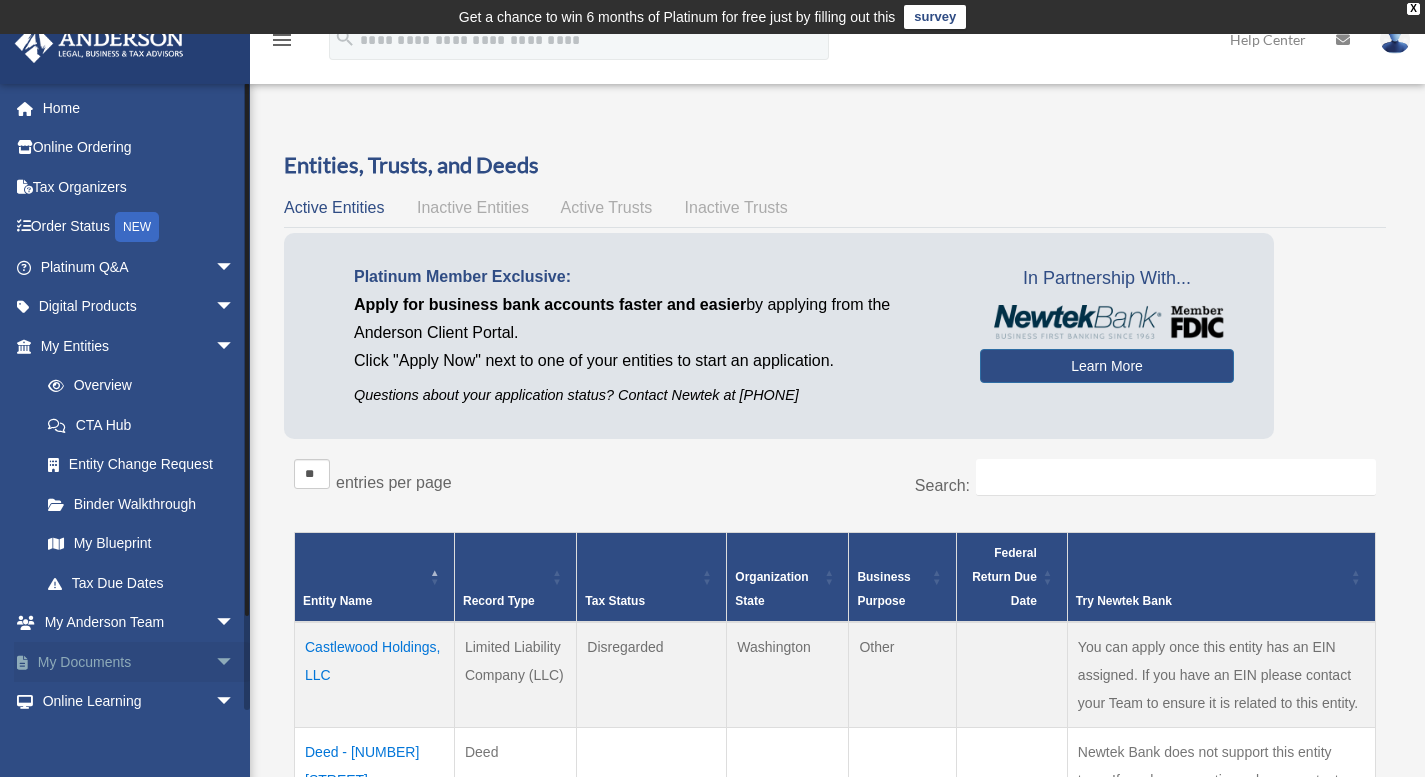 click on "My Documents arrow_drop_down" at bounding box center [139, 662] 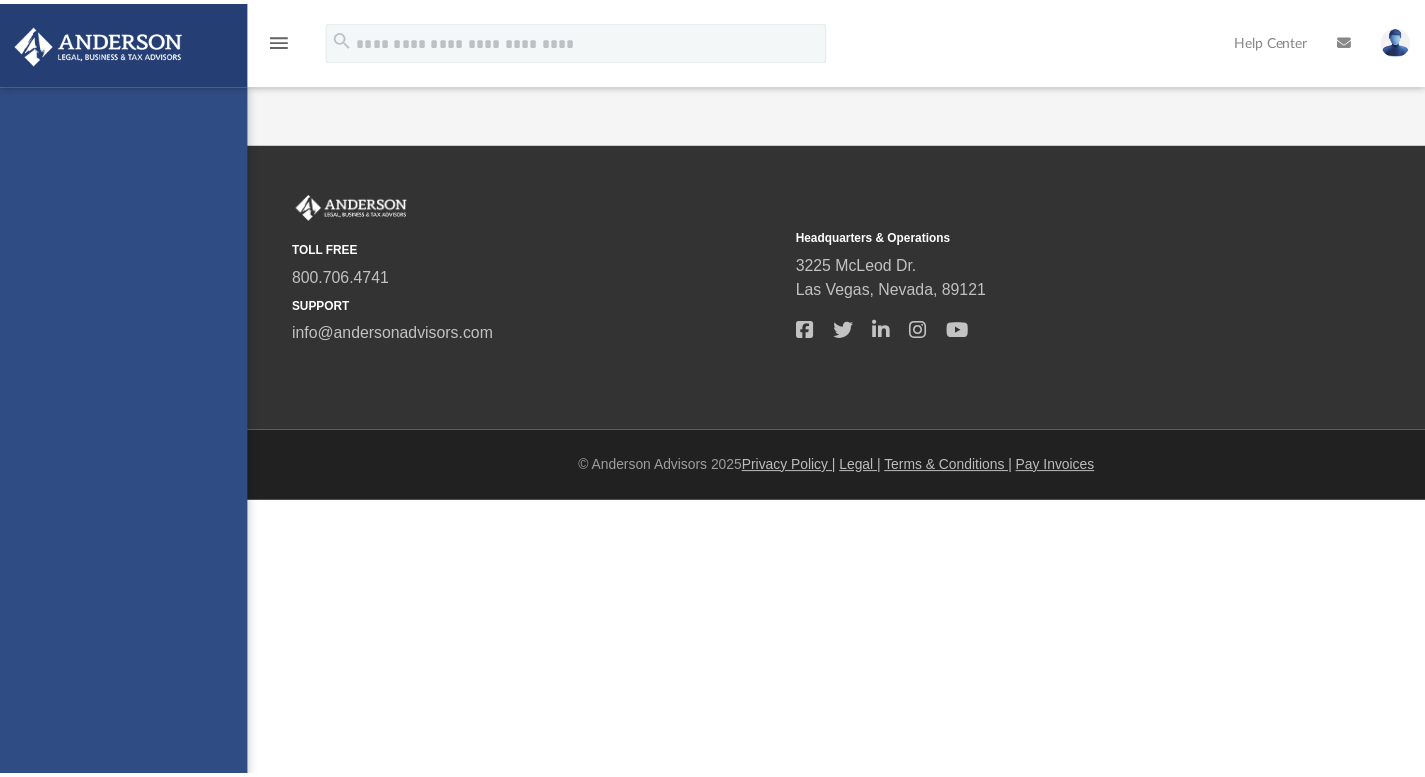 scroll, scrollTop: 0, scrollLeft: 0, axis: both 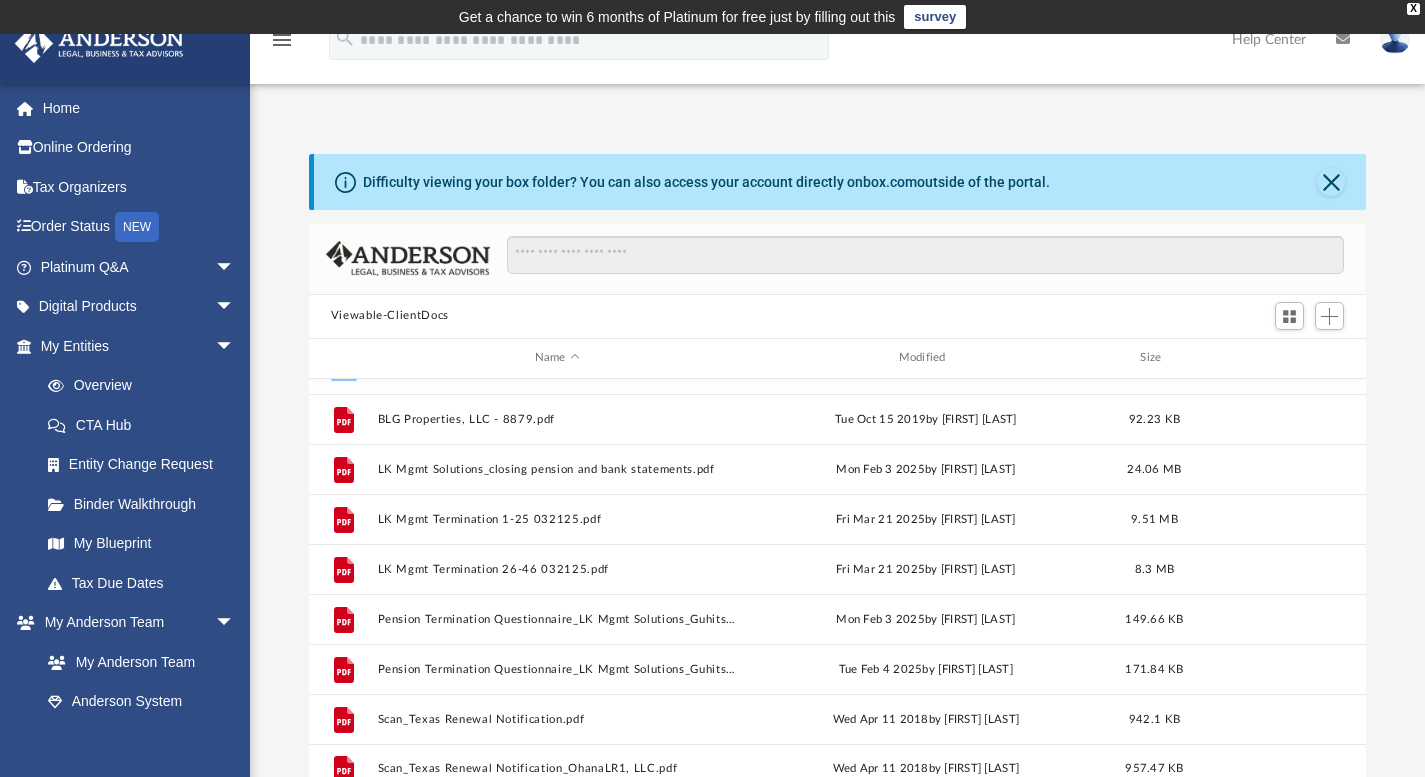 click on "Viewable-ClientDocs" at bounding box center [390, 316] 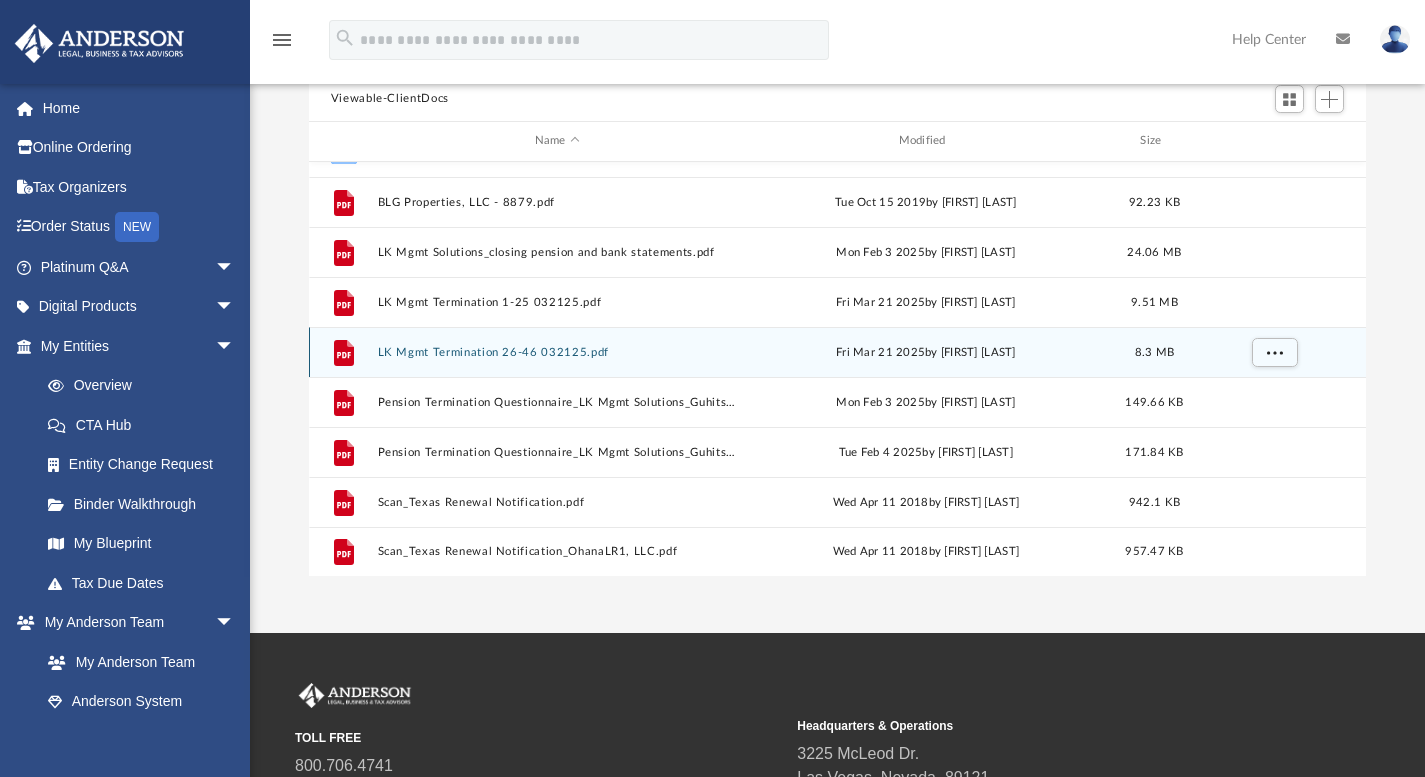 scroll, scrollTop: 0, scrollLeft: 0, axis: both 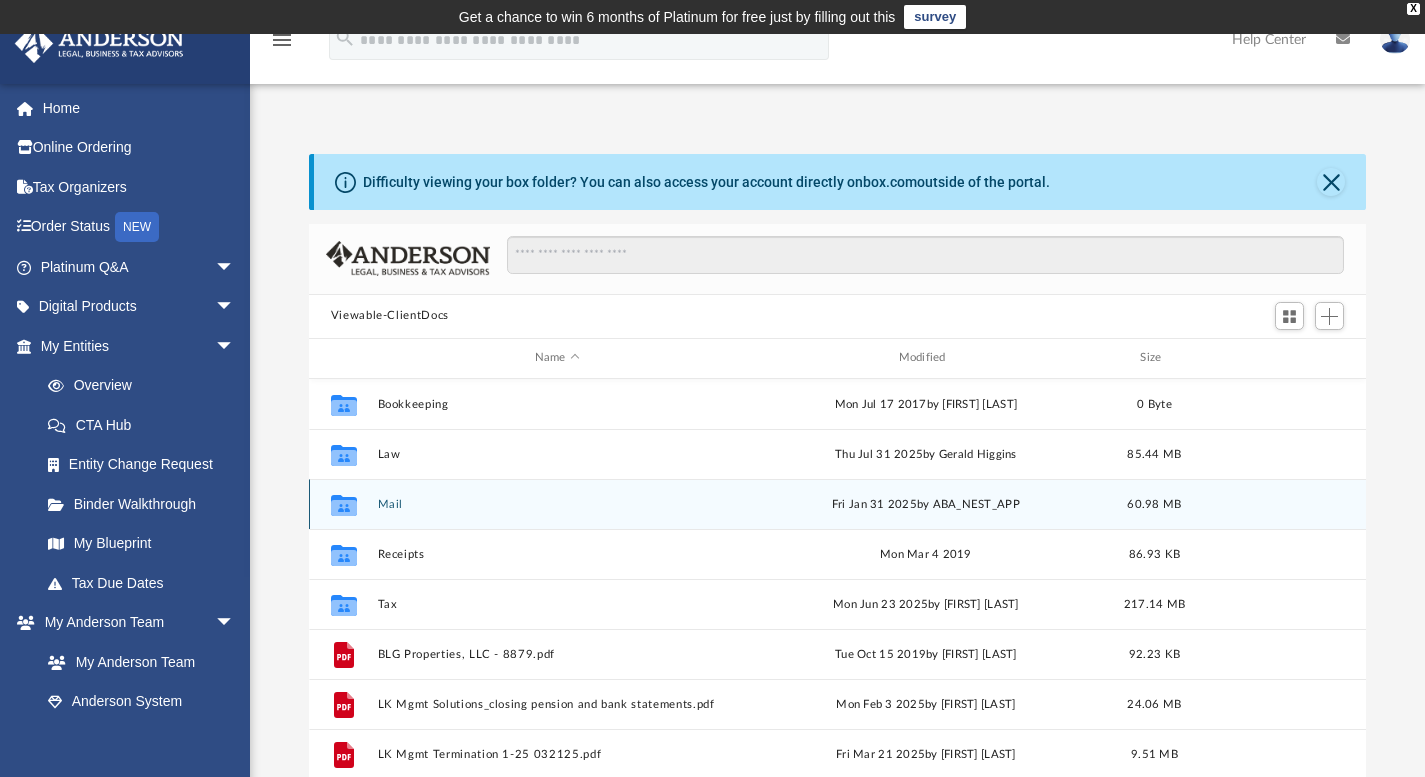 click on "Mail" at bounding box center [557, 503] 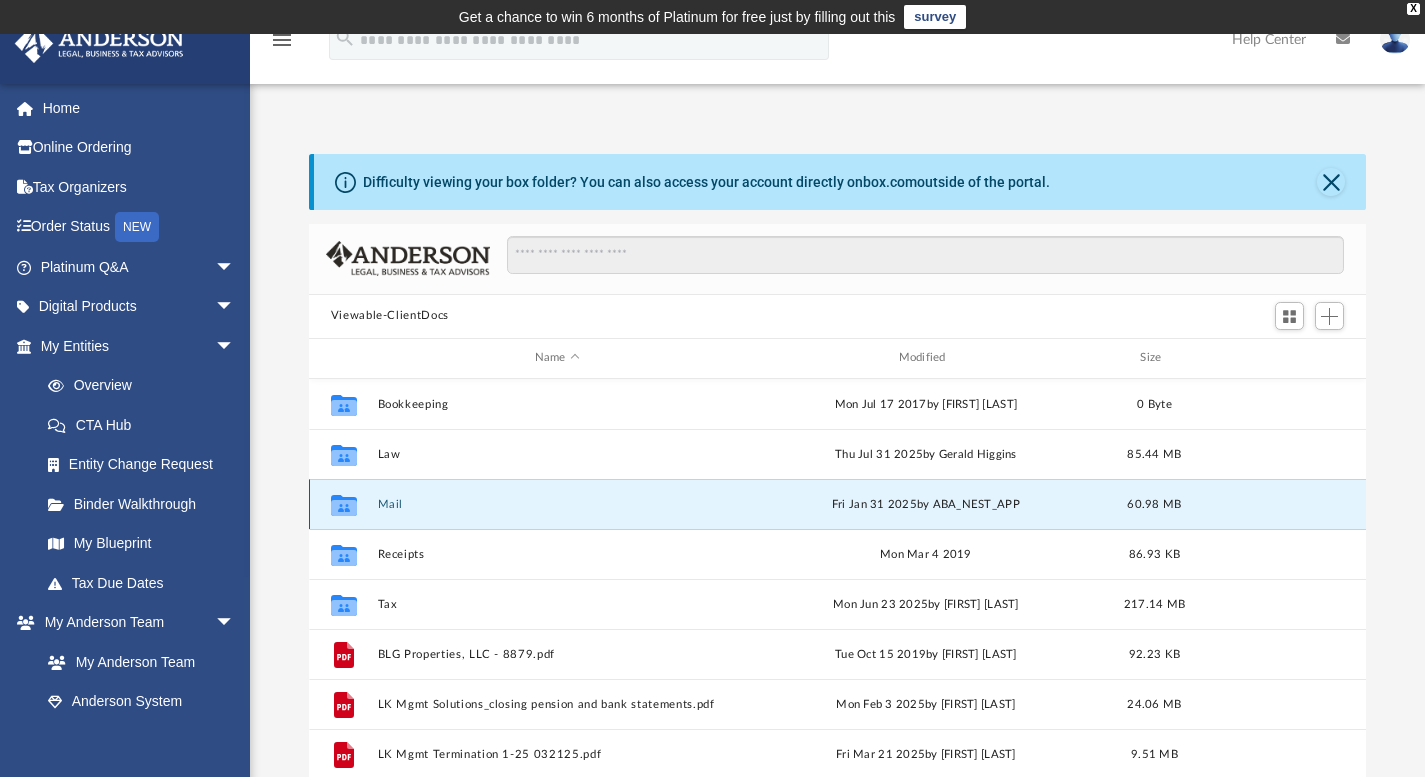 click on "Mail" at bounding box center [557, 503] 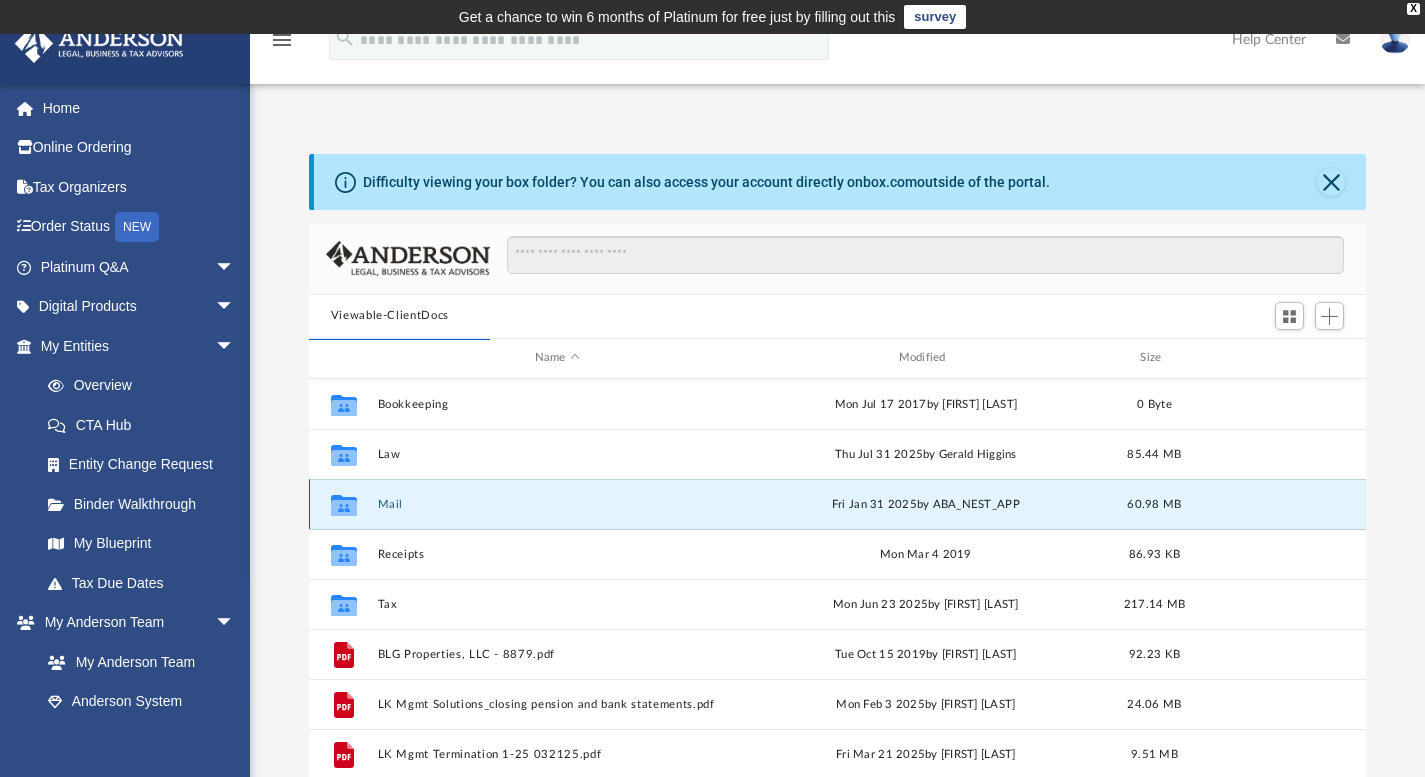 click on "Mail" at bounding box center [557, 503] 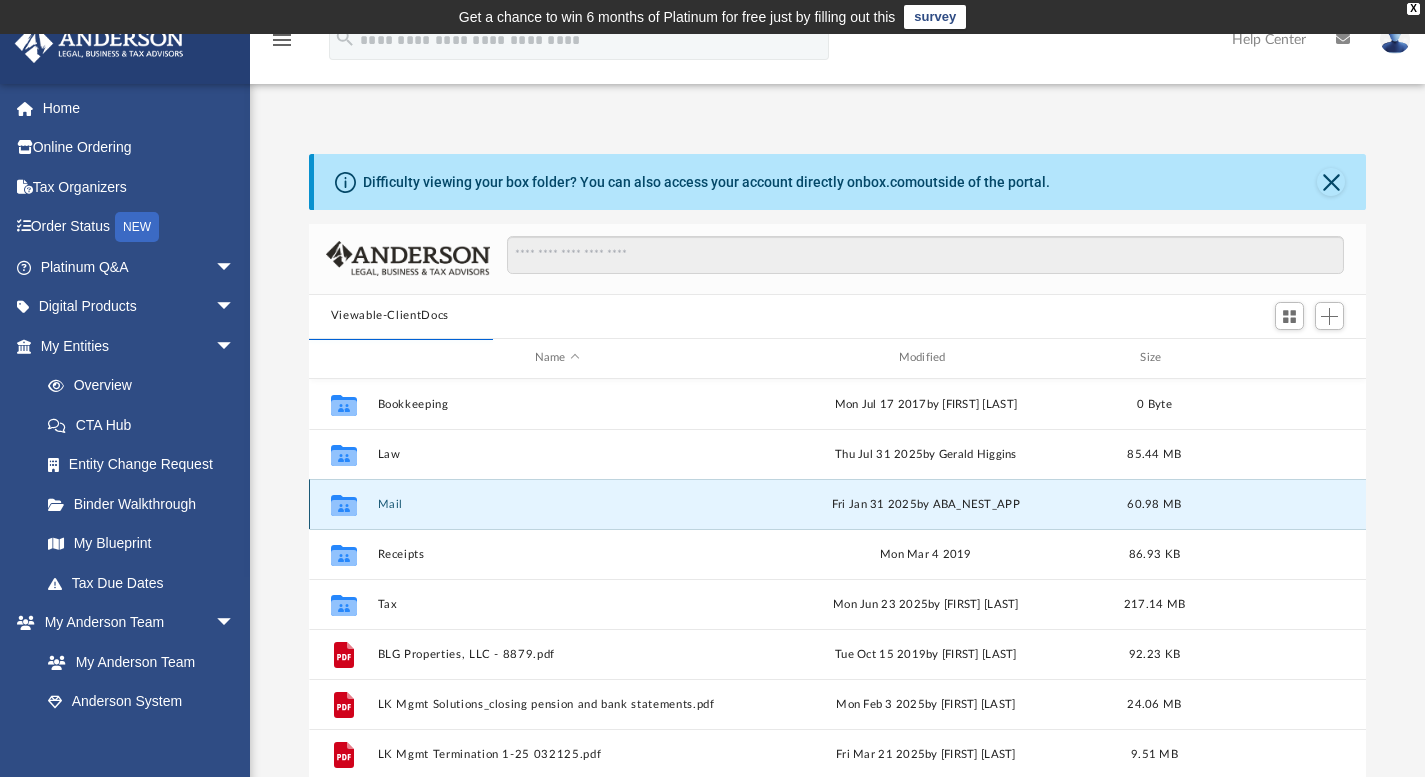 click on "Mail" at bounding box center (557, 503) 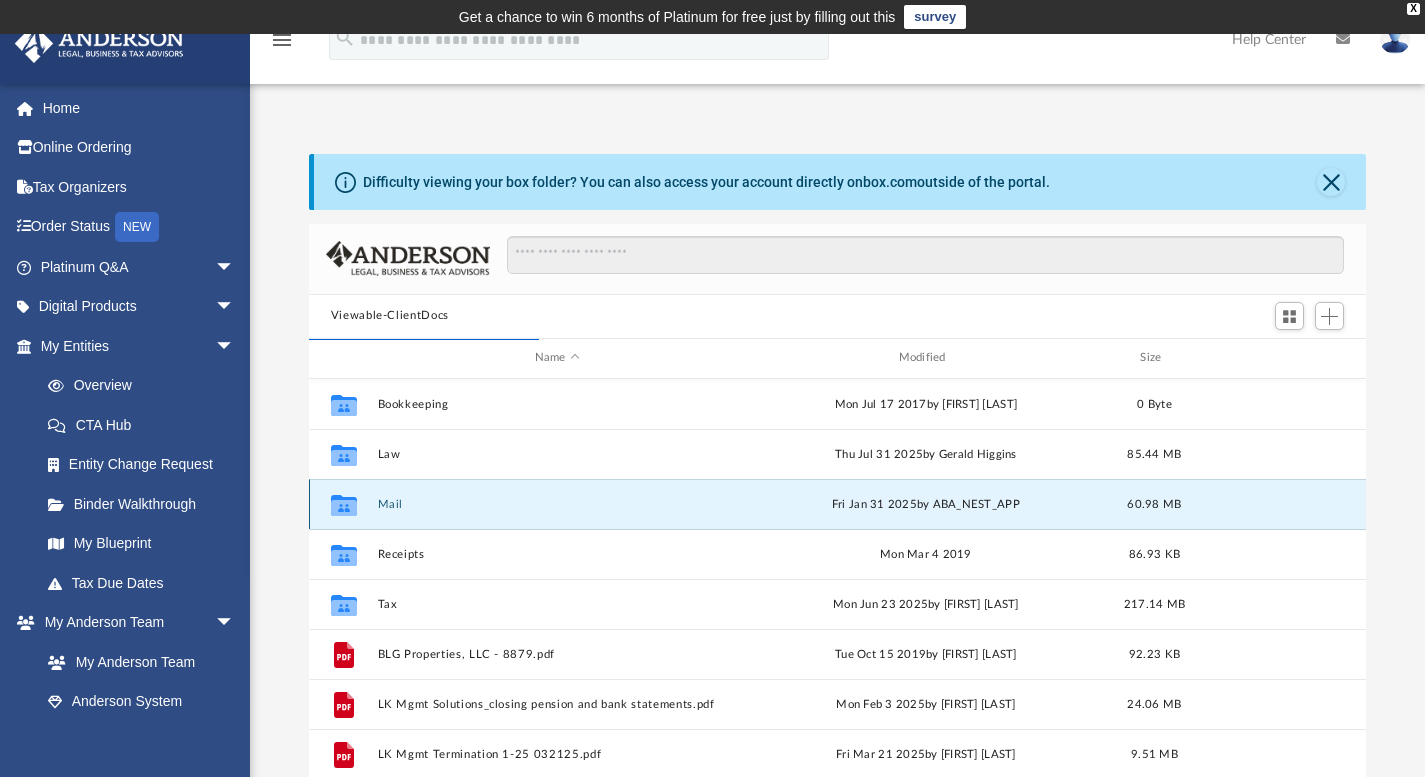 click on "Mail" at bounding box center [557, 503] 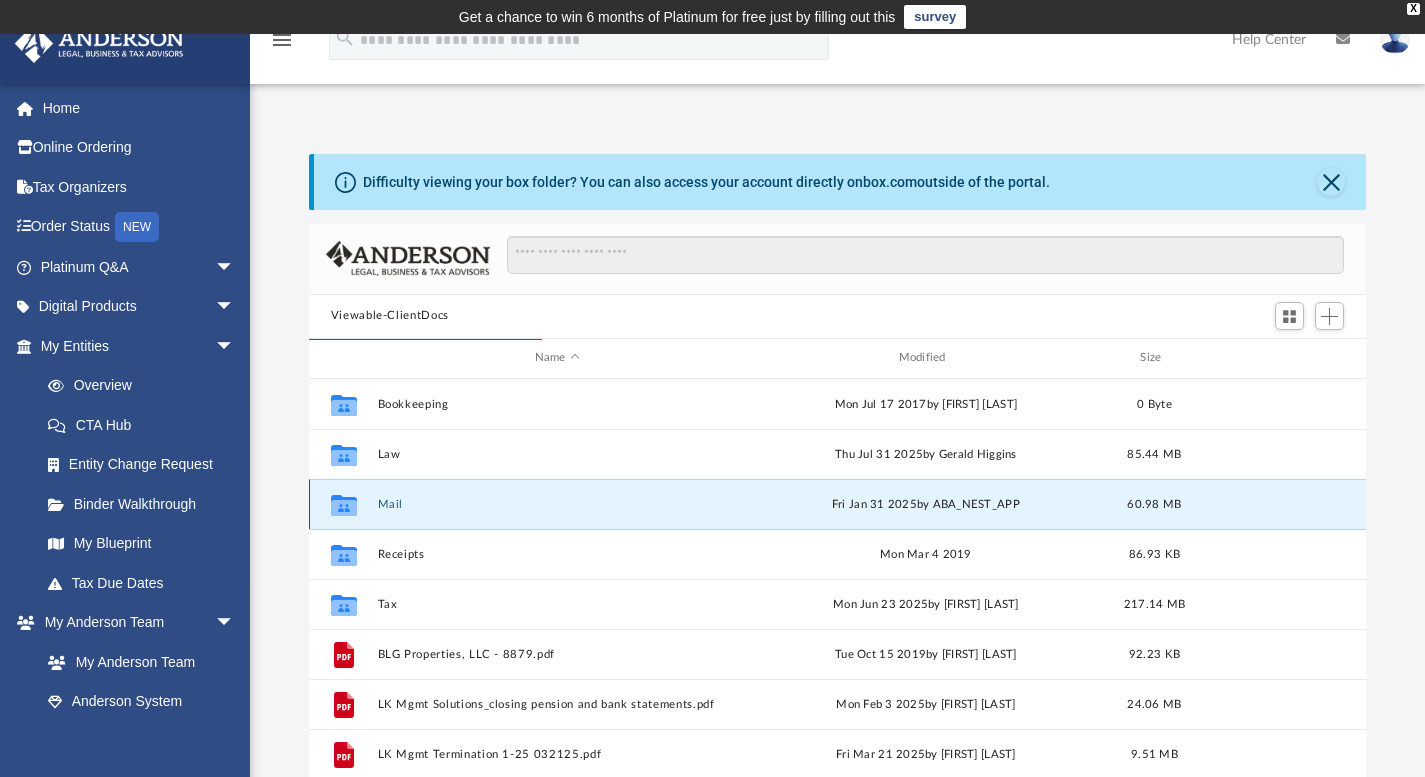 click on "Mail" at bounding box center [557, 503] 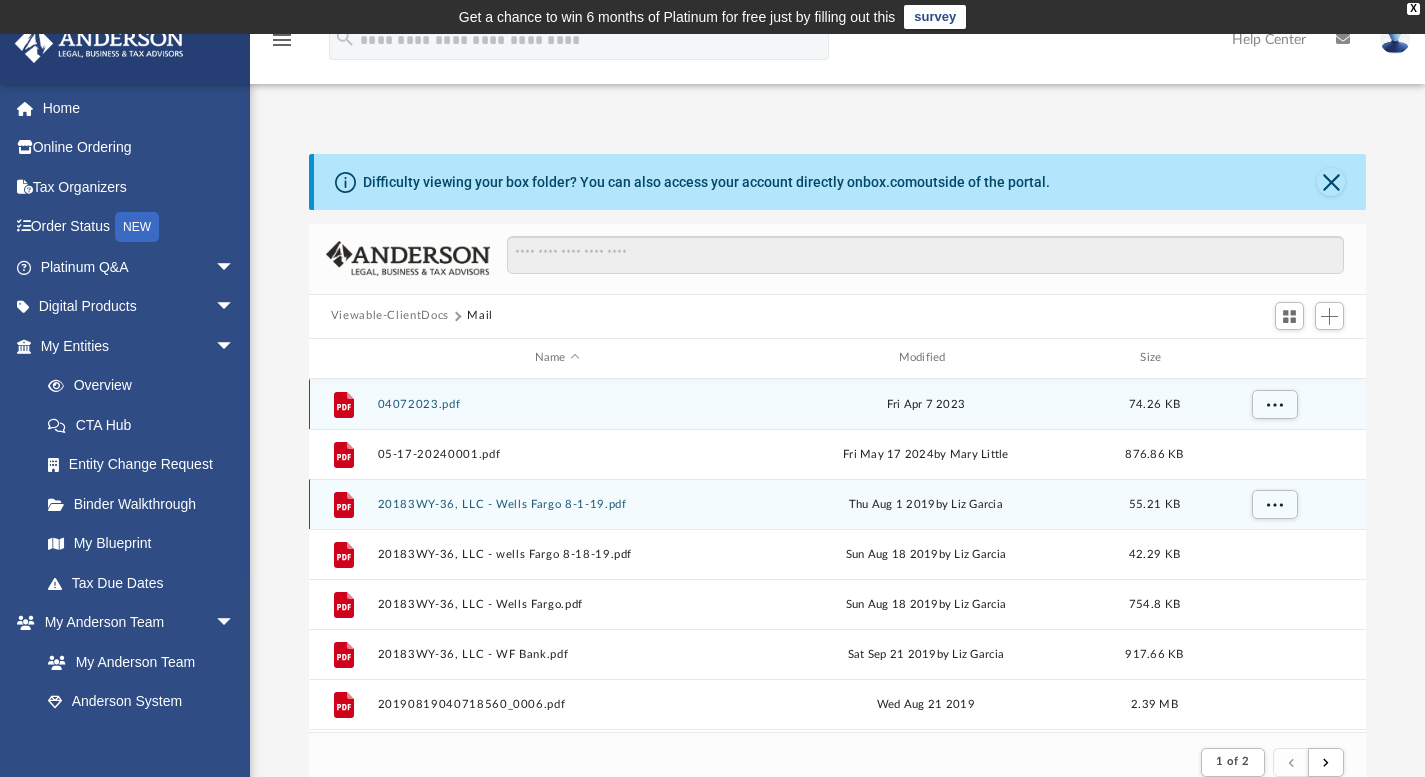 scroll, scrollTop: 378, scrollLeft: 1042, axis: both 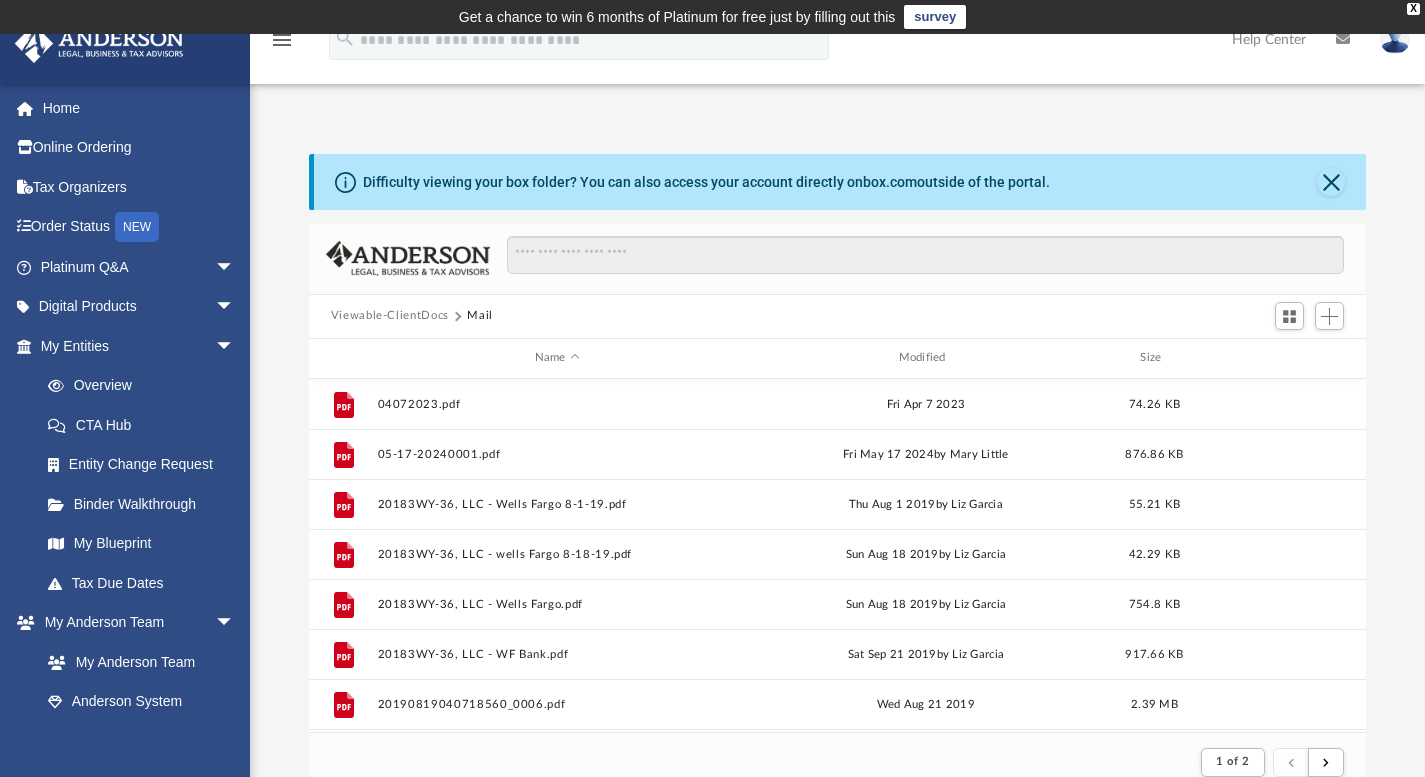 click on "Viewable-ClientDocs" at bounding box center [390, 316] 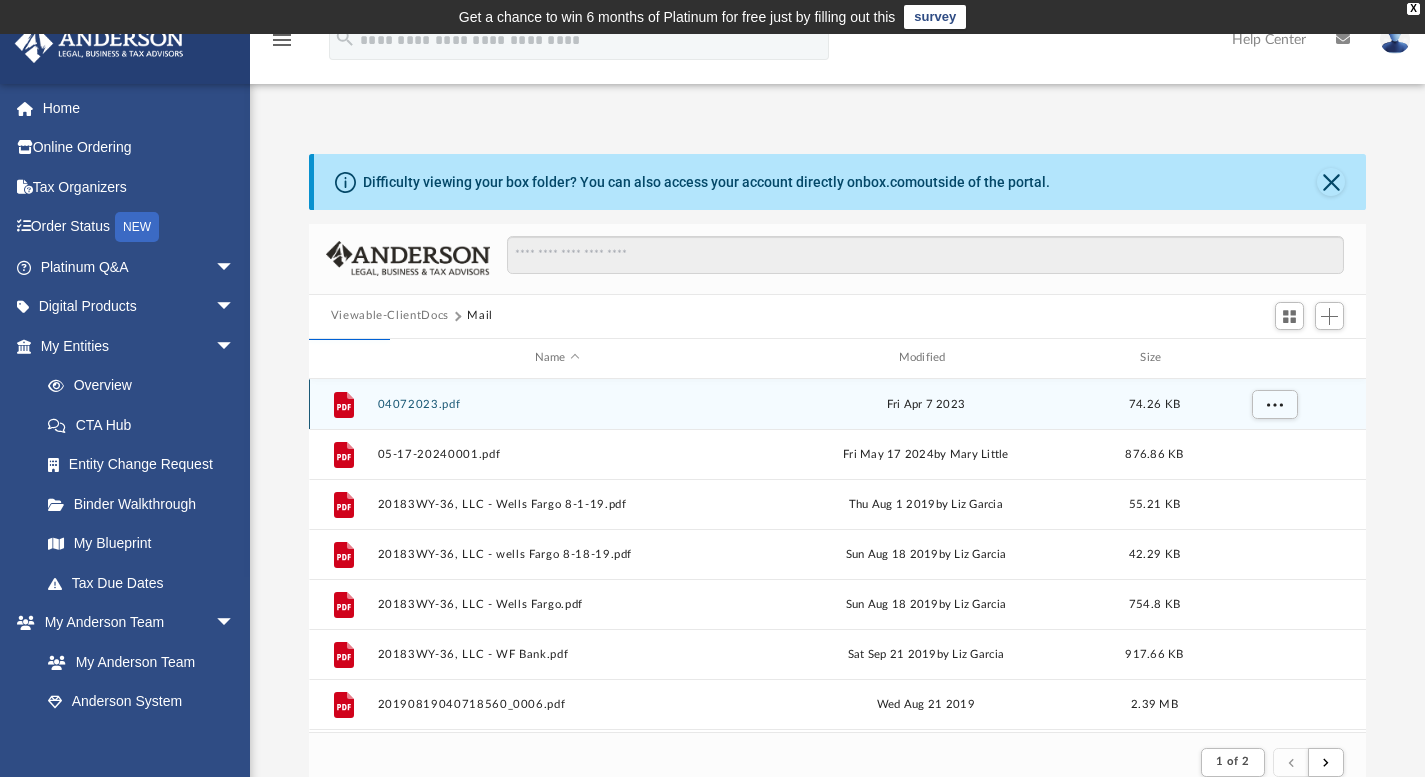 scroll, scrollTop: 16, scrollLeft: 16, axis: both 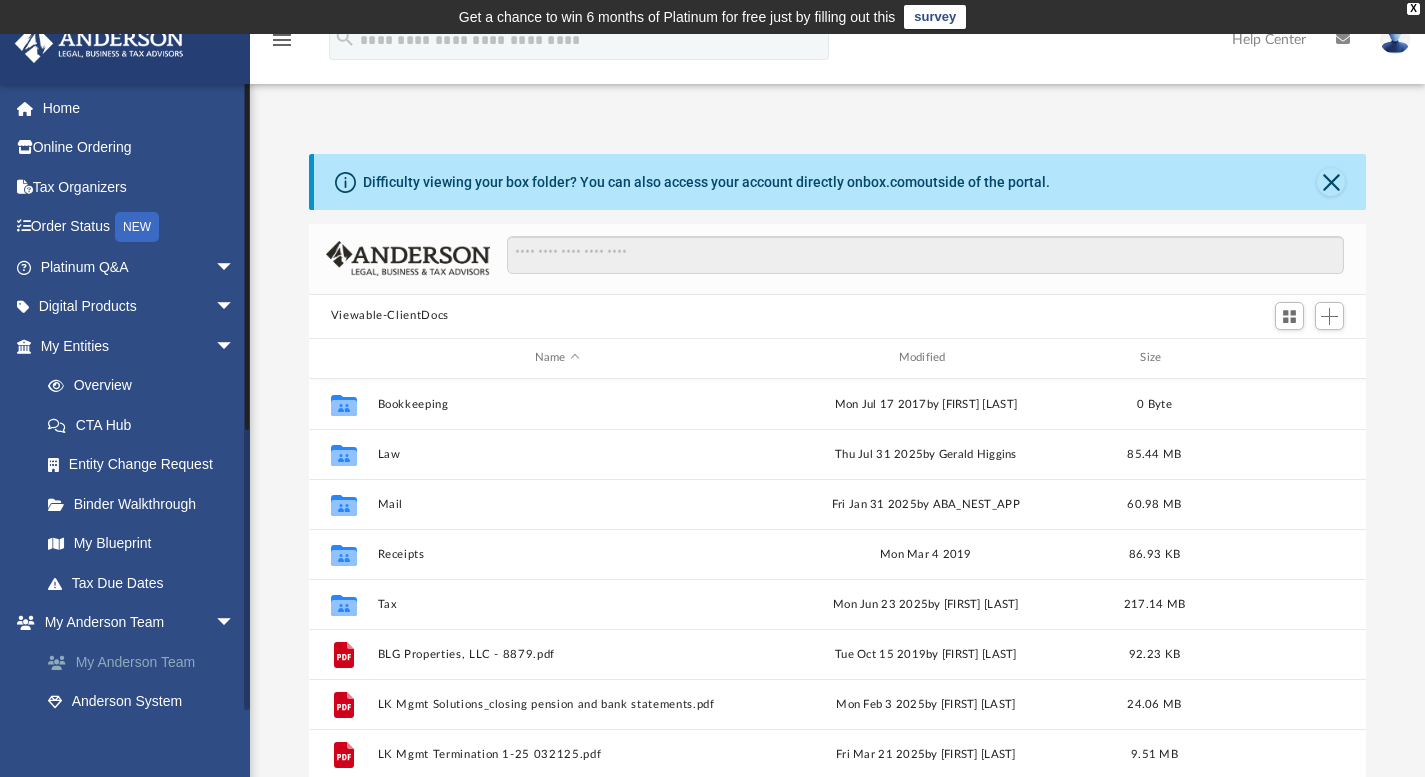 click on "My Anderson Team" at bounding box center [146, 662] 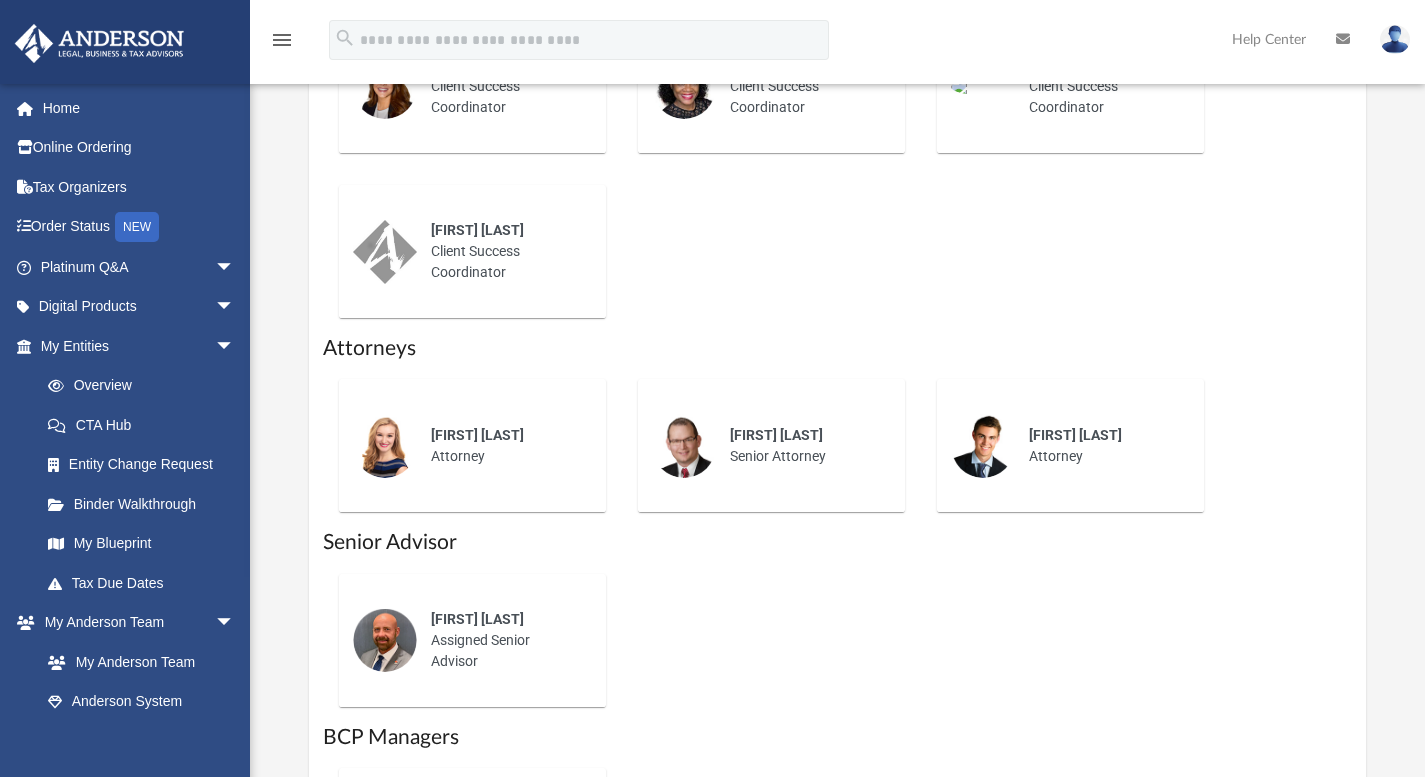 scroll, scrollTop: 1014, scrollLeft: 0, axis: vertical 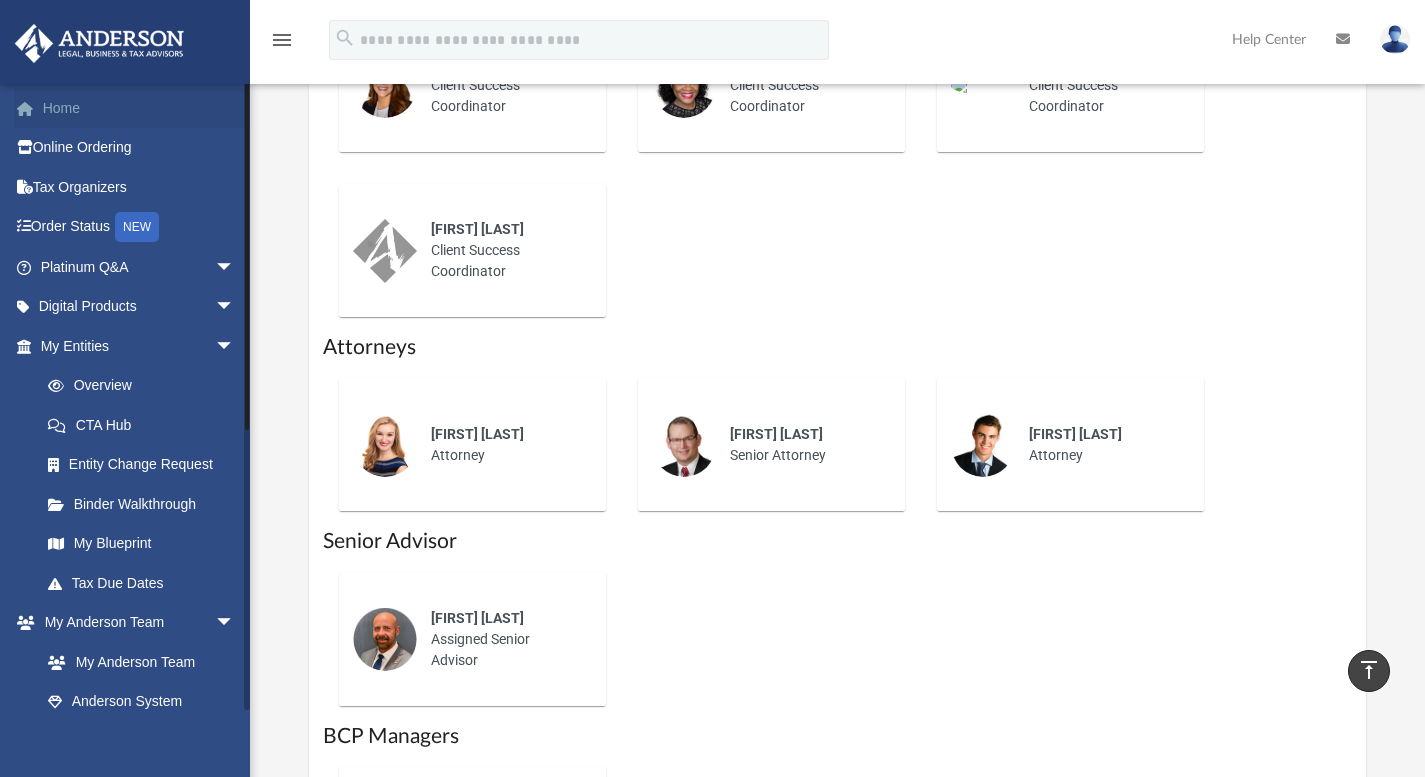 click on "Home" at bounding box center (139, 108) 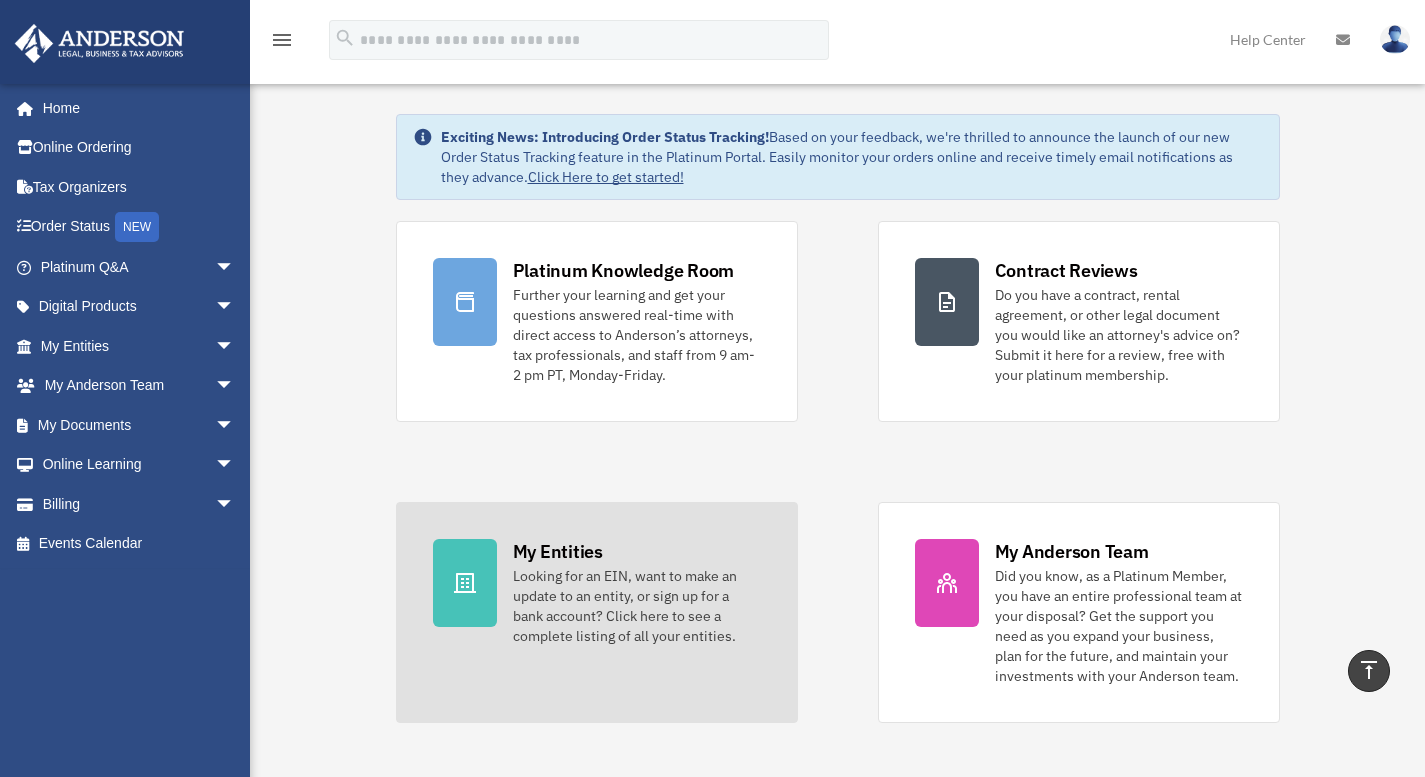 scroll, scrollTop: 0, scrollLeft: 0, axis: both 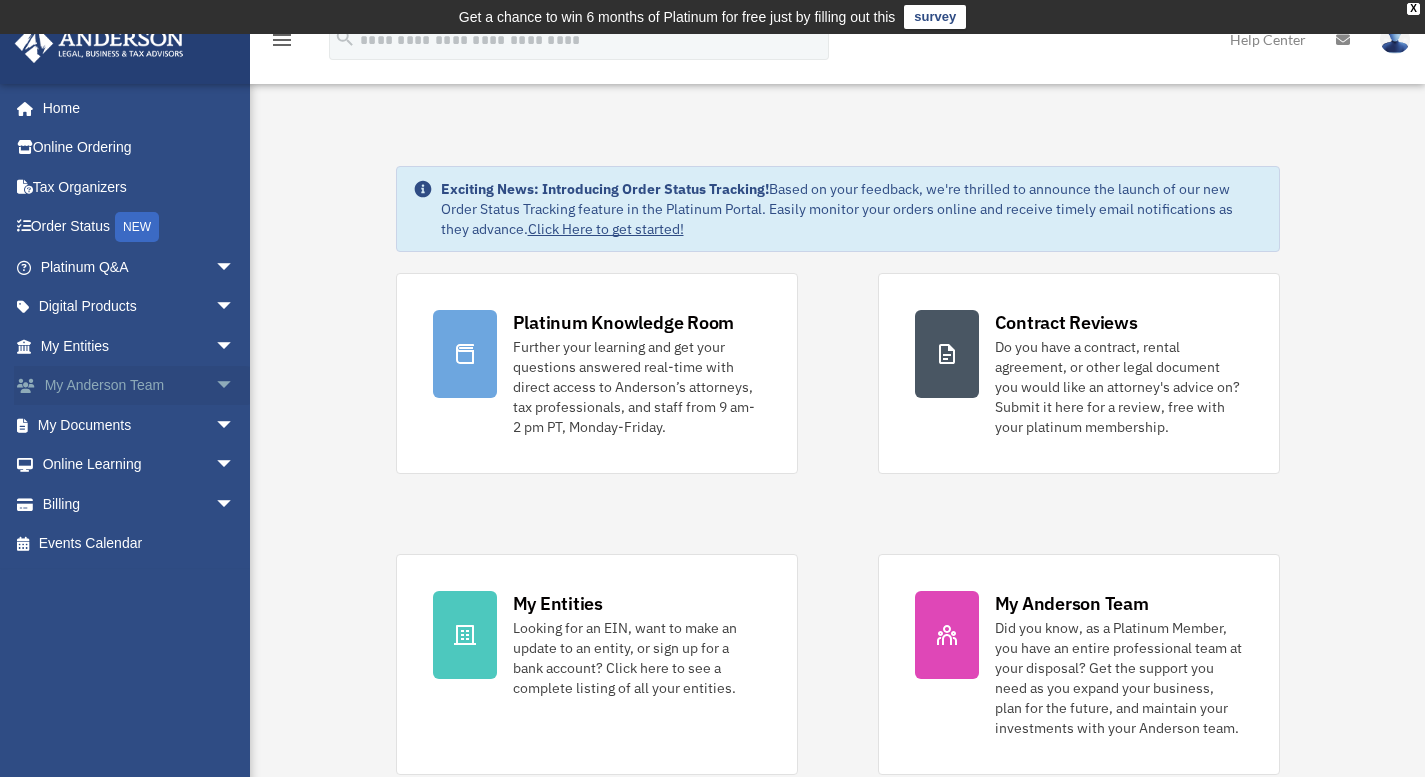 click on "My Anderson Team arrow_drop_down" at bounding box center (139, 386) 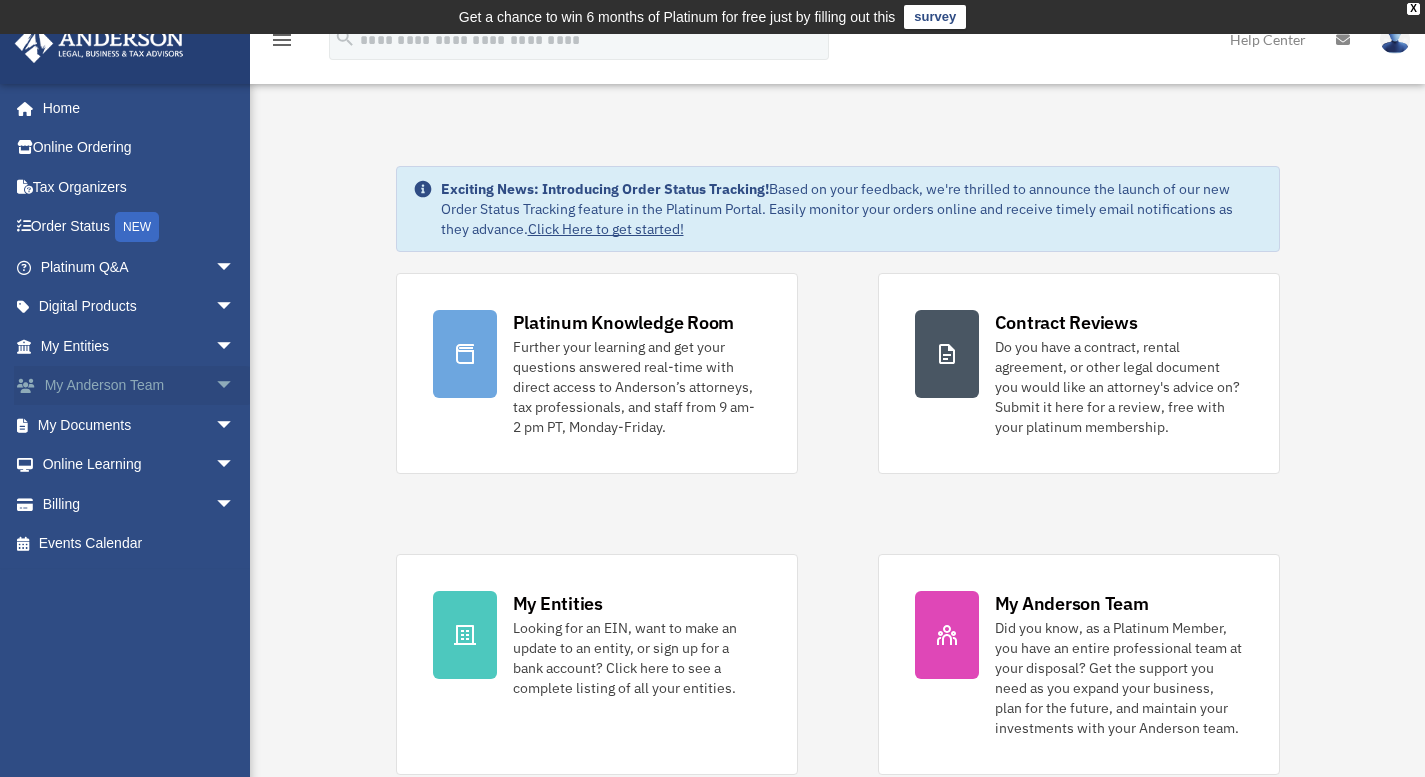 click on "arrow_drop_down" at bounding box center (235, 386) 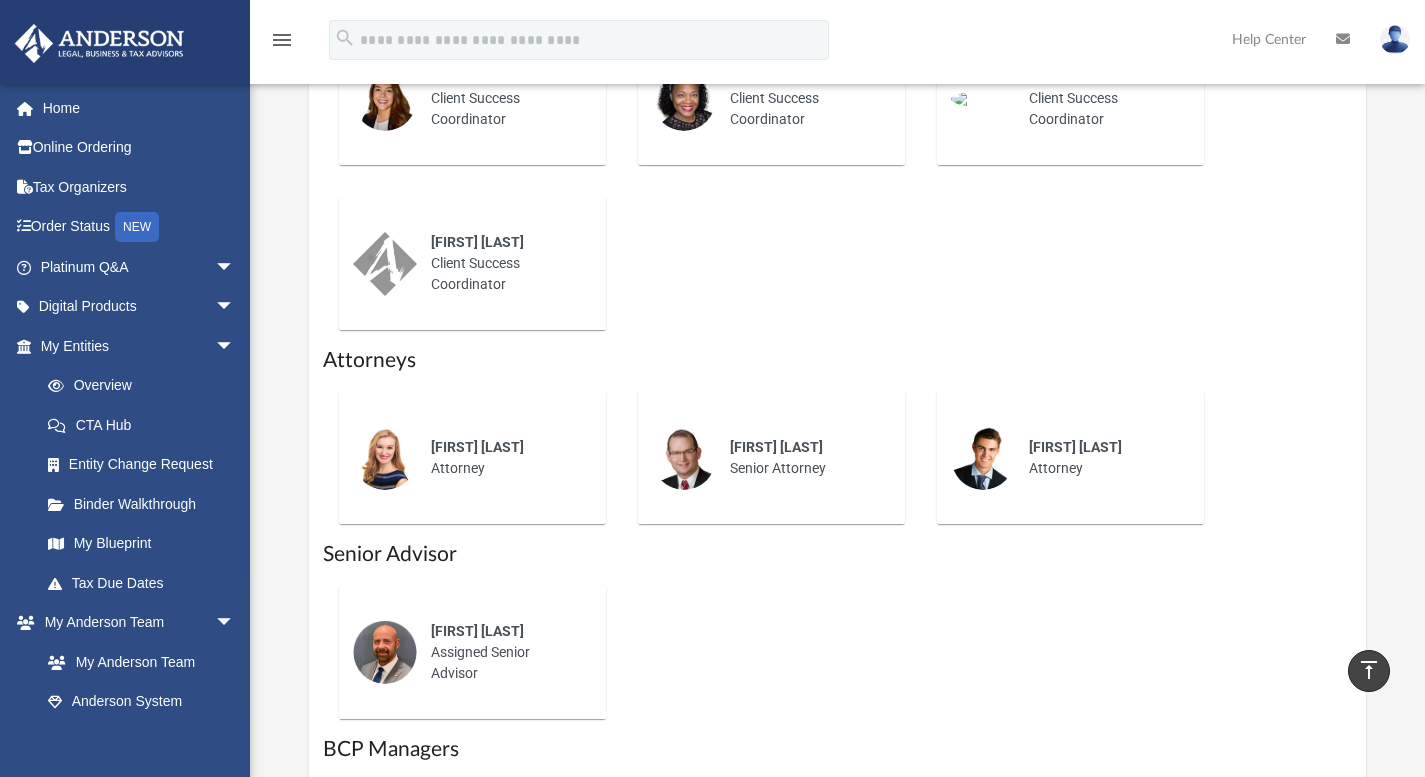 scroll, scrollTop: 974, scrollLeft: 0, axis: vertical 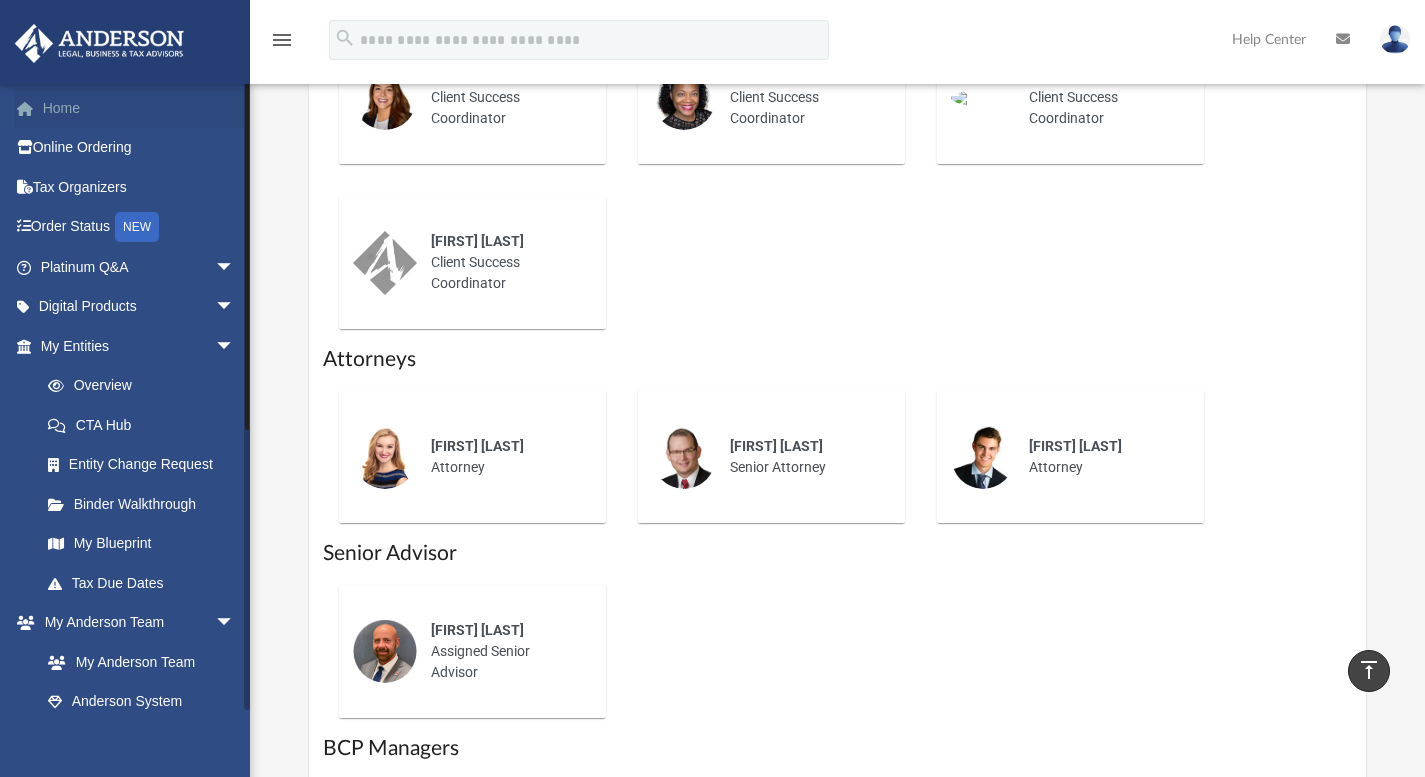 click on "Home" at bounding box center (139, 108) 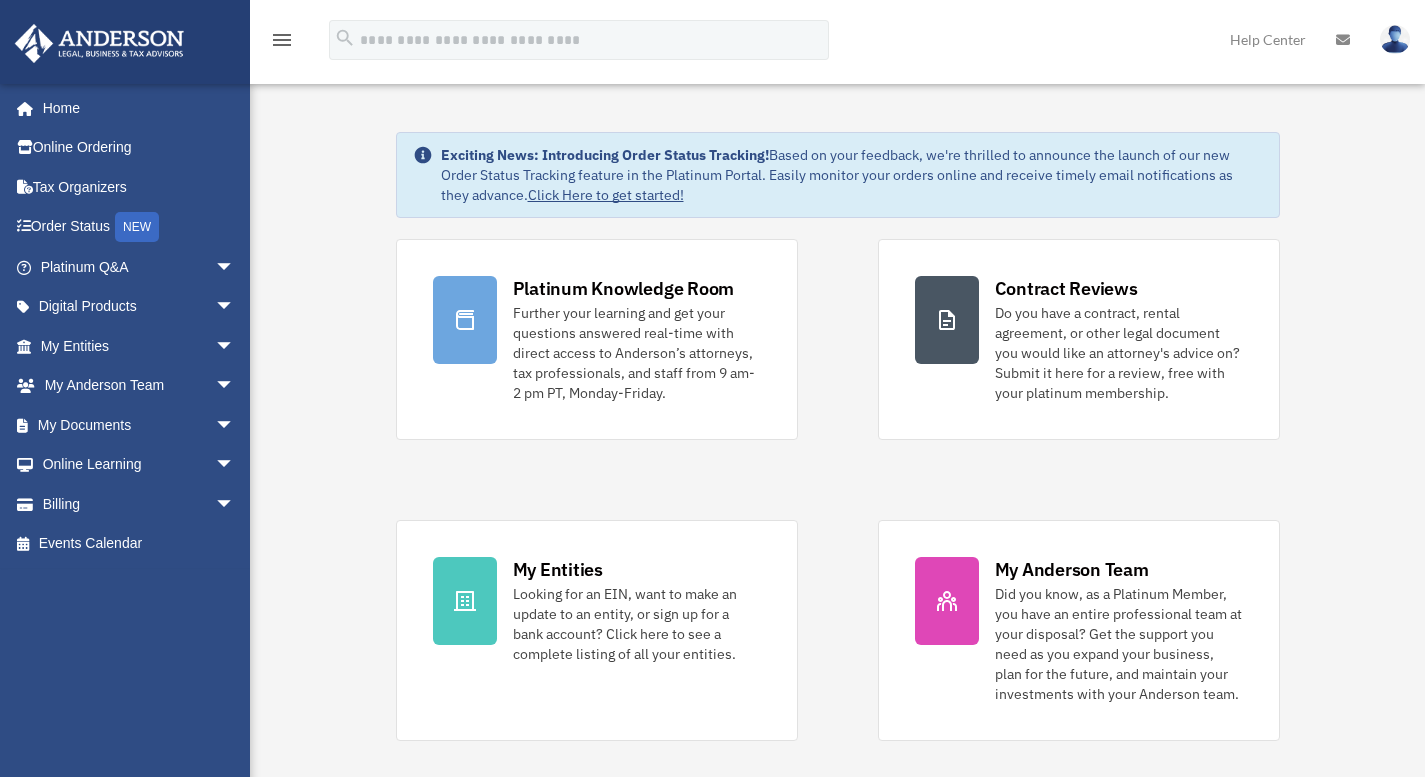 scroll, scrollTop: 0, scrollLeft: 0, axis: both 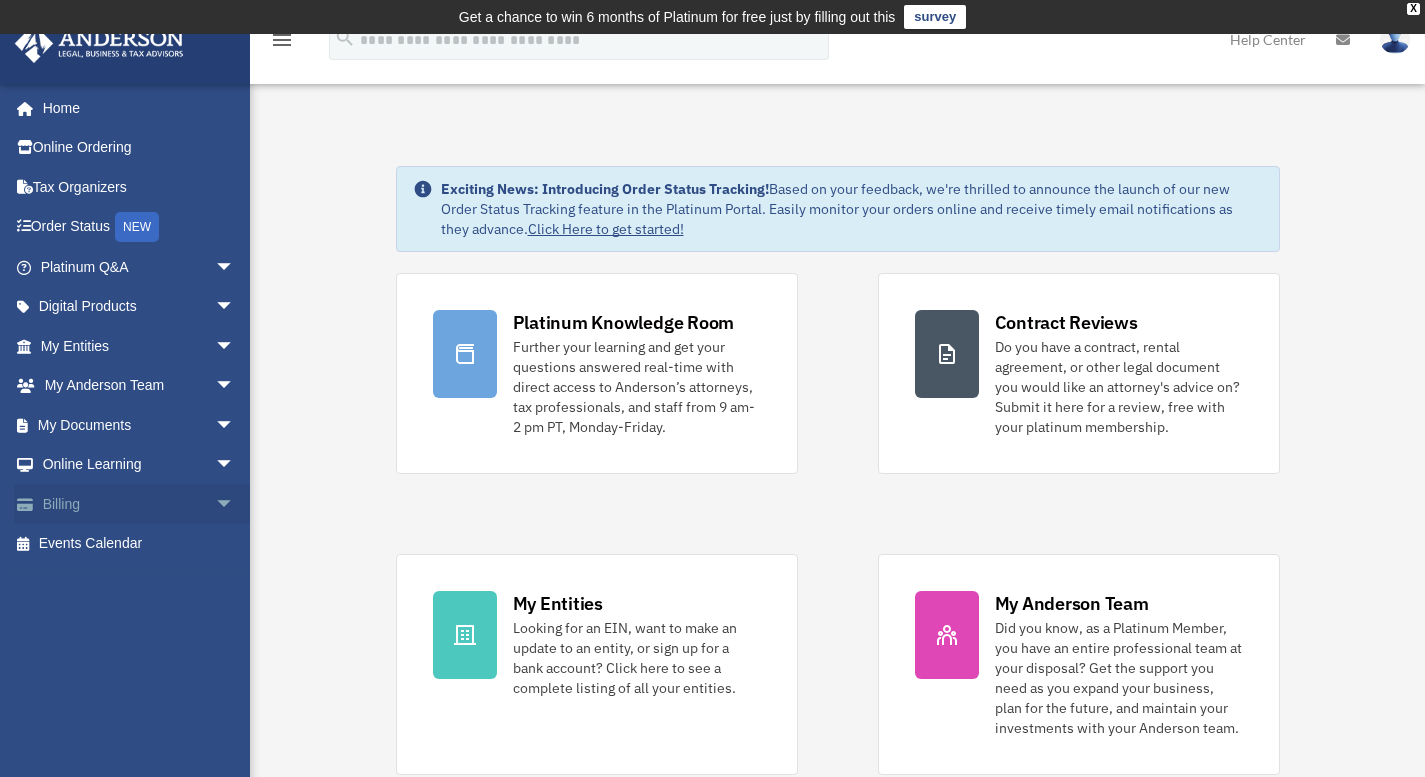 click on "Billing arrow_drop_down" at bounding box center [139, 504] 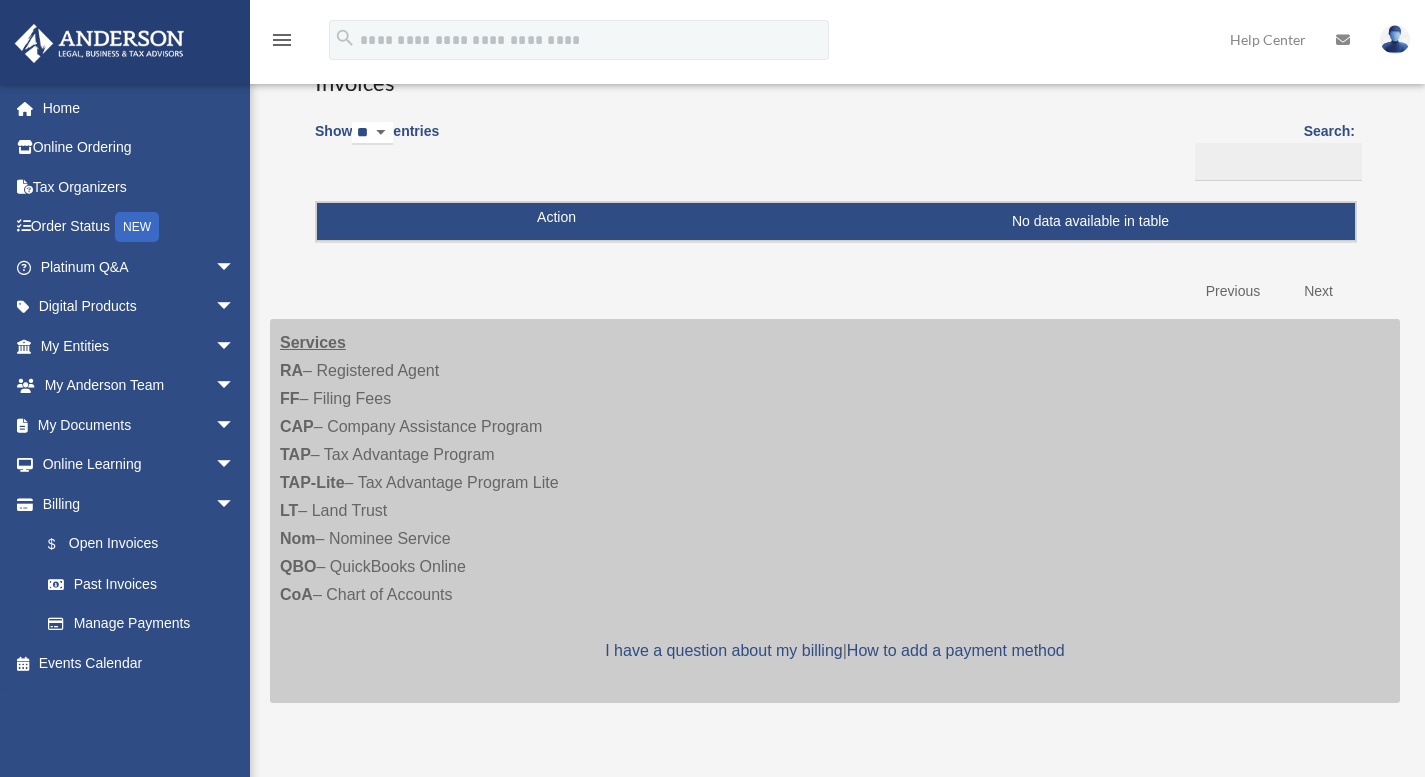 scroll, scrollTop: 0, scrollLeft: 0, axis: both 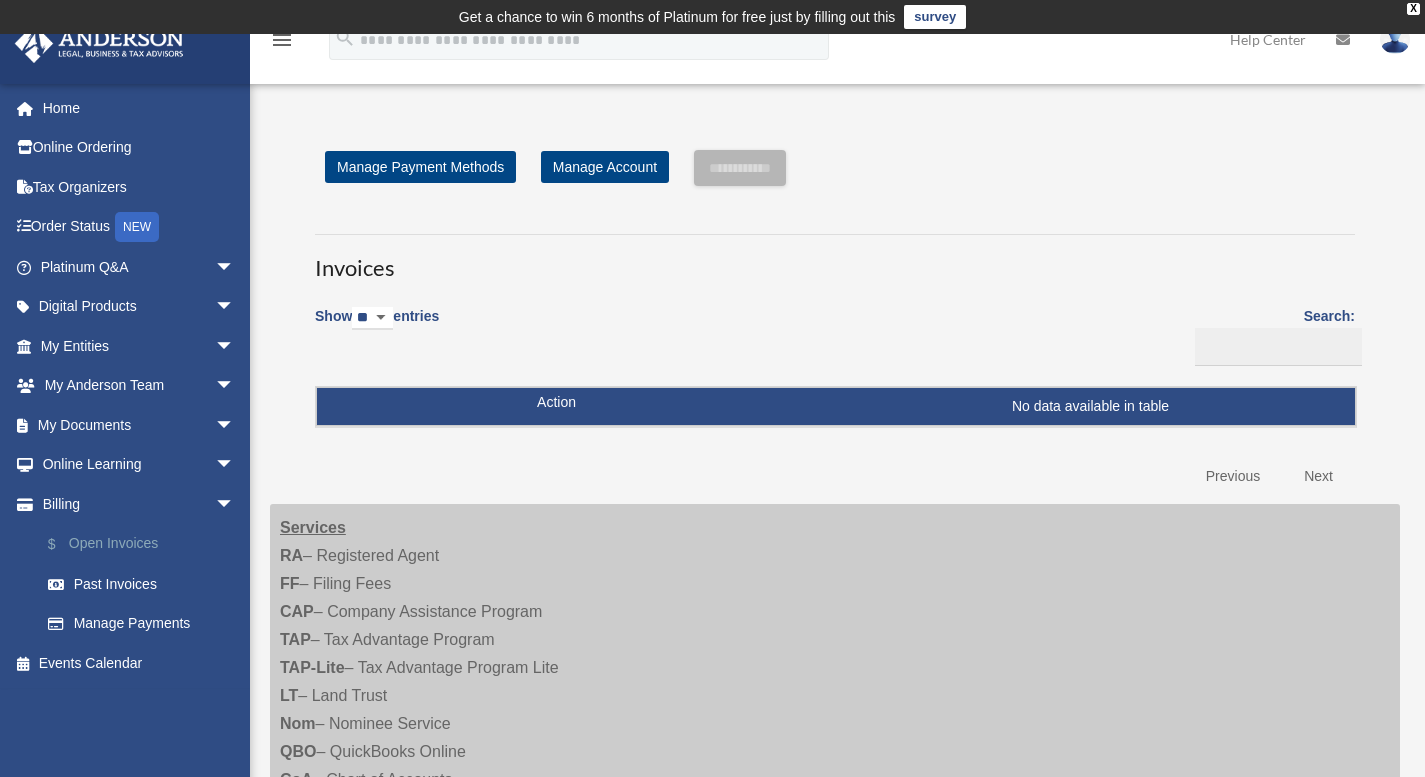 click on "$ Open Invoices" at bounding box center [146, 544] 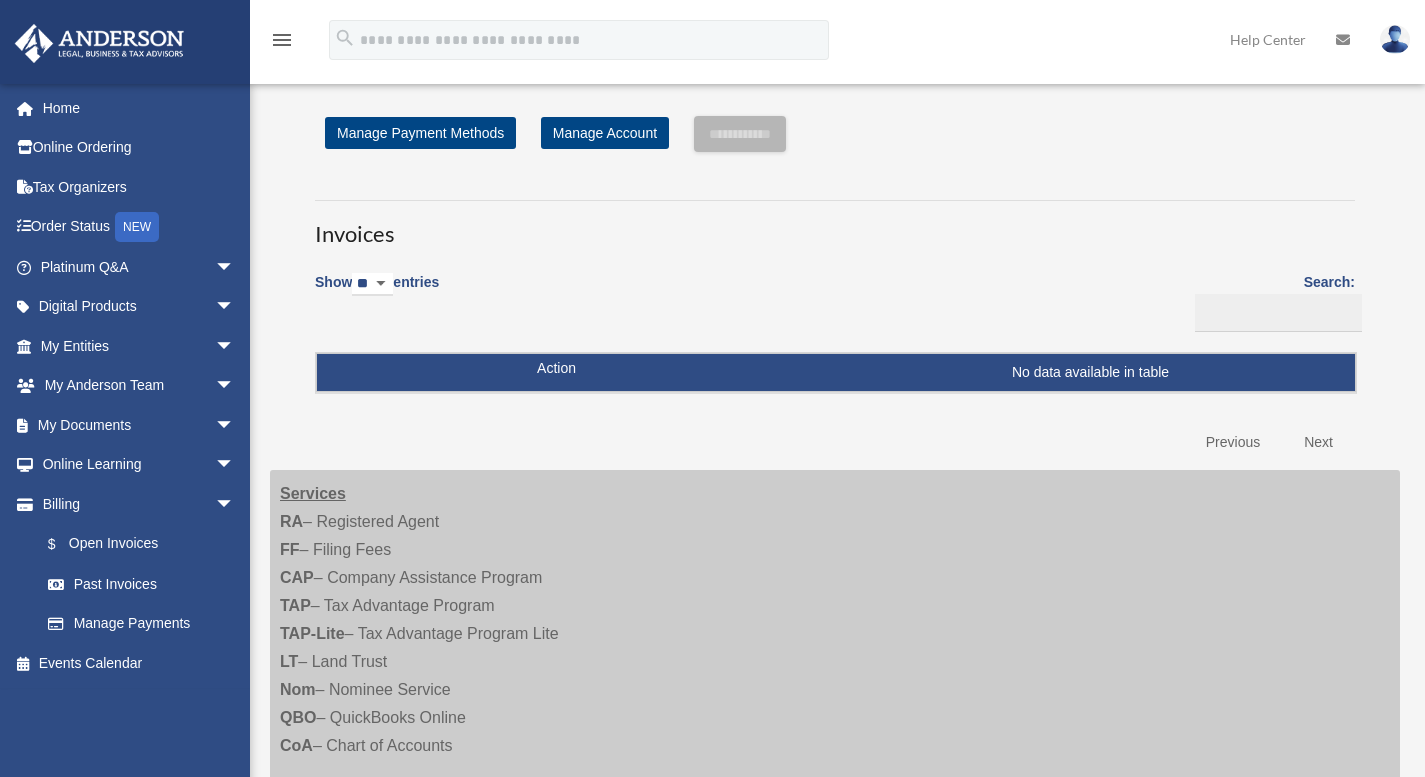 scroll, scrollTop: 0, scrollLeft: 0, axis: both 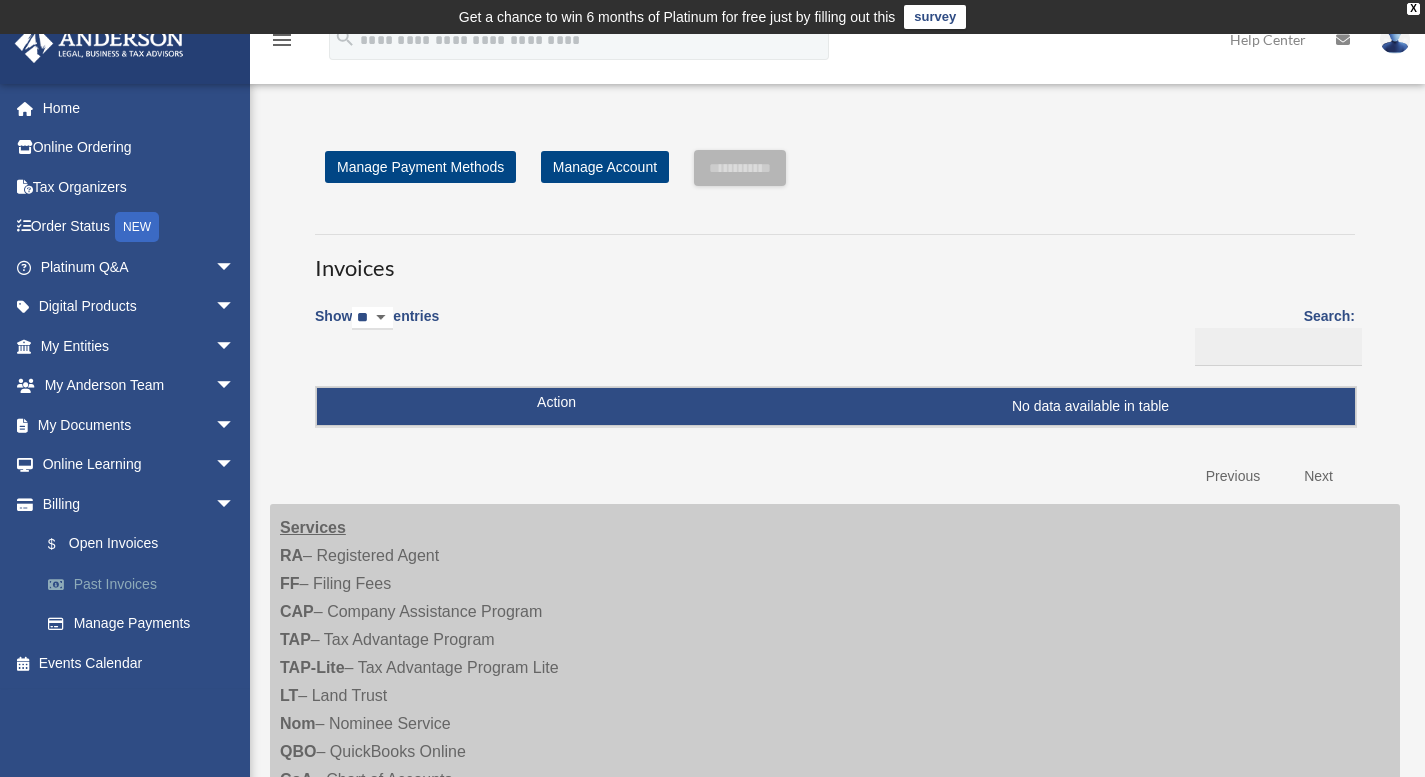click on "Past Invoices" at bounding box center [146, 584] 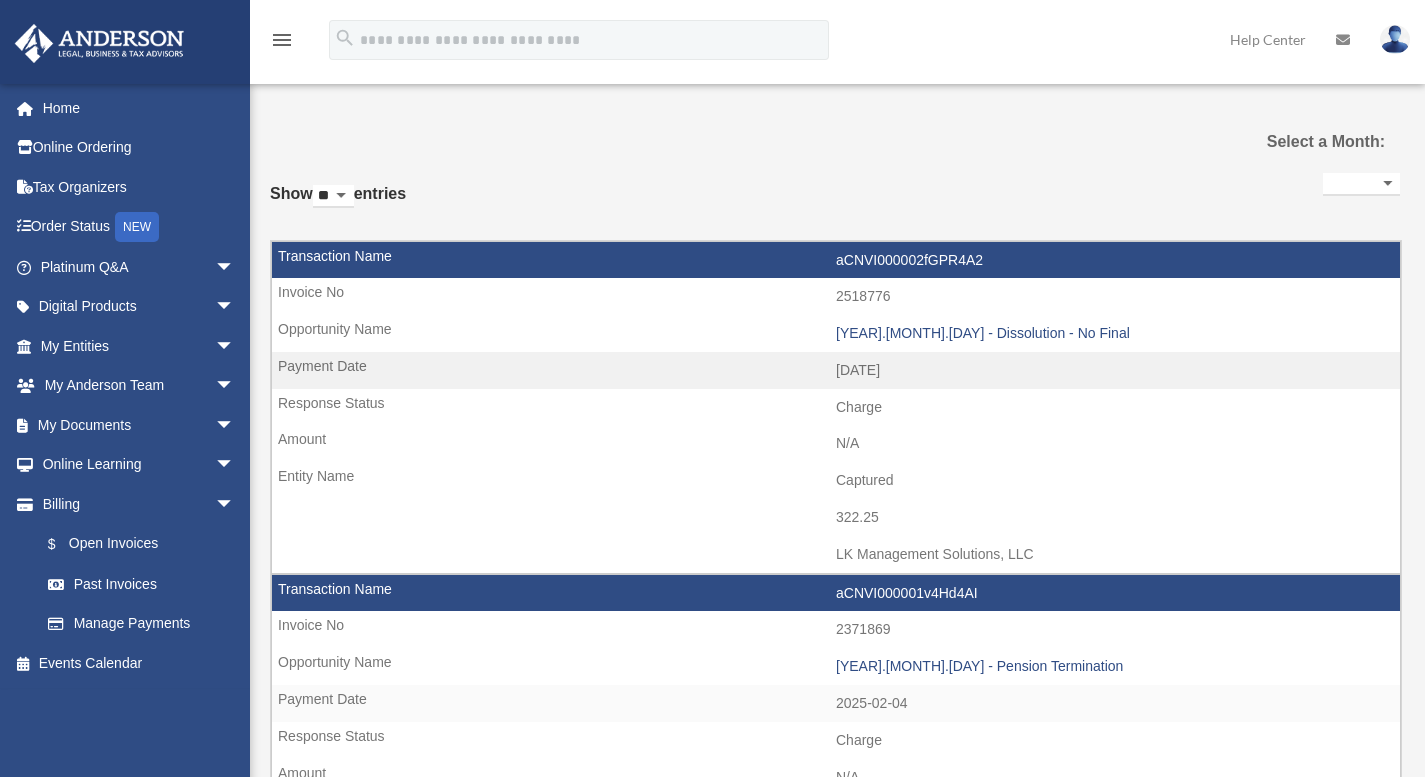 select 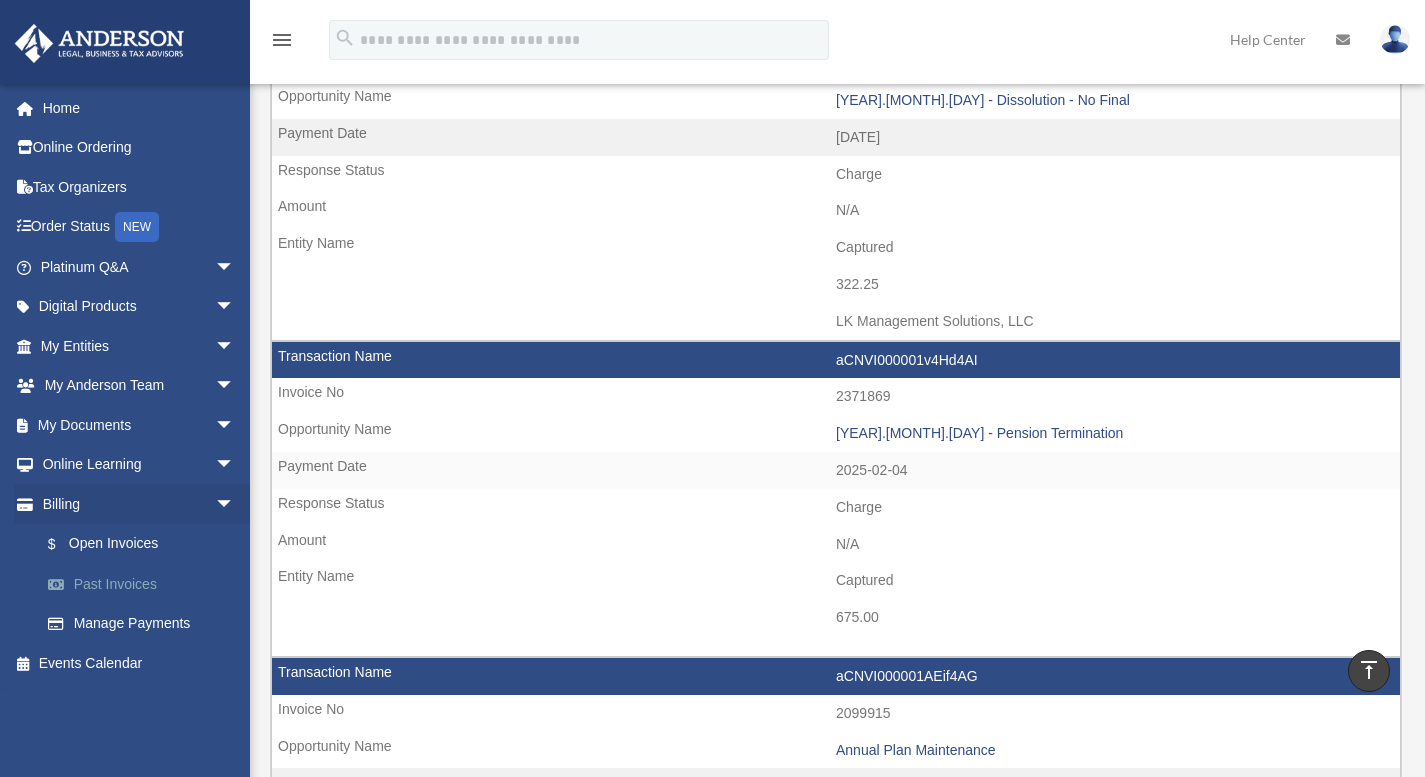 scroll, scrollTop: 0, scrollLeft: 0, axis: both 